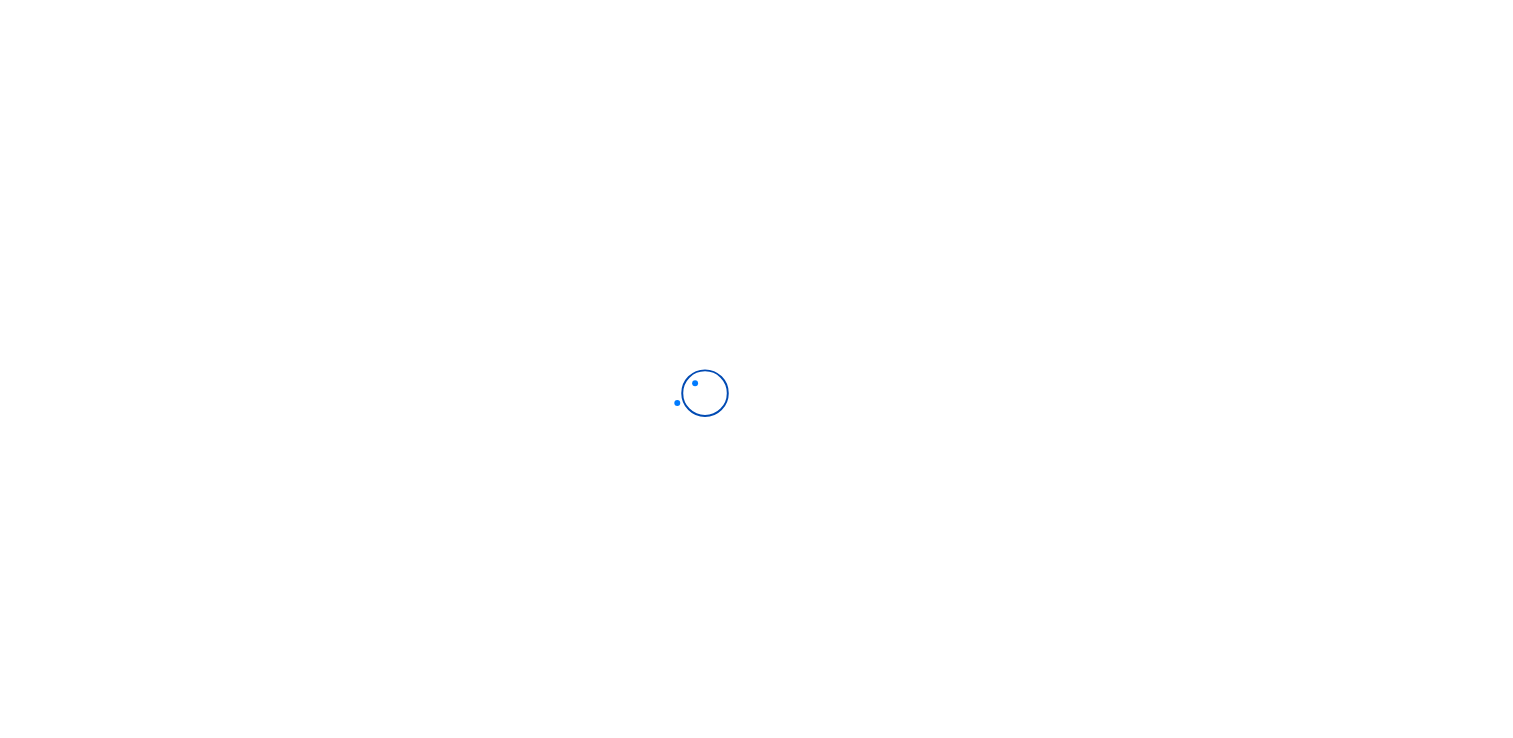 scroll, scrollTop: 0, scrollLeft: 0, axis: both 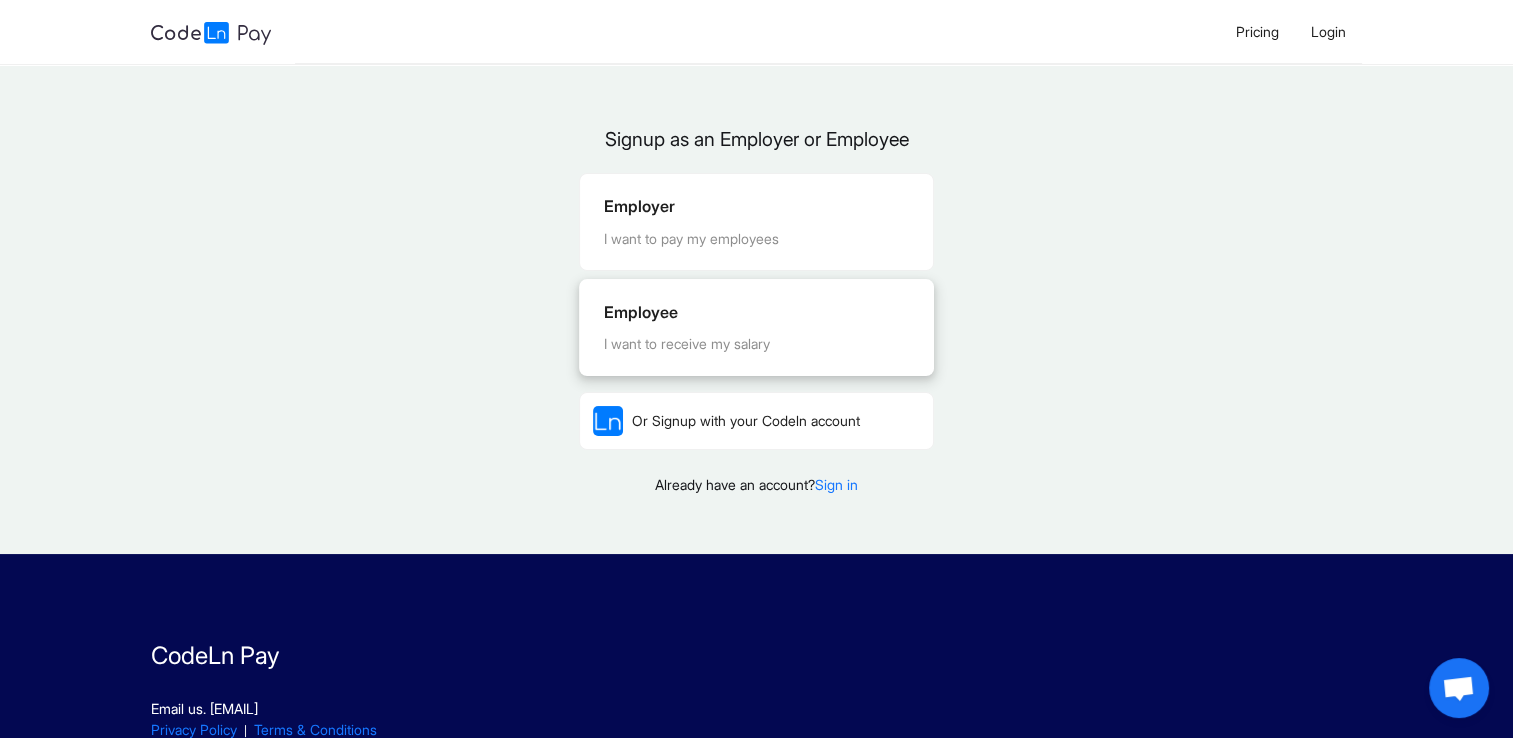 click on "I want to receive my salary" at bounding box center [757, 344] 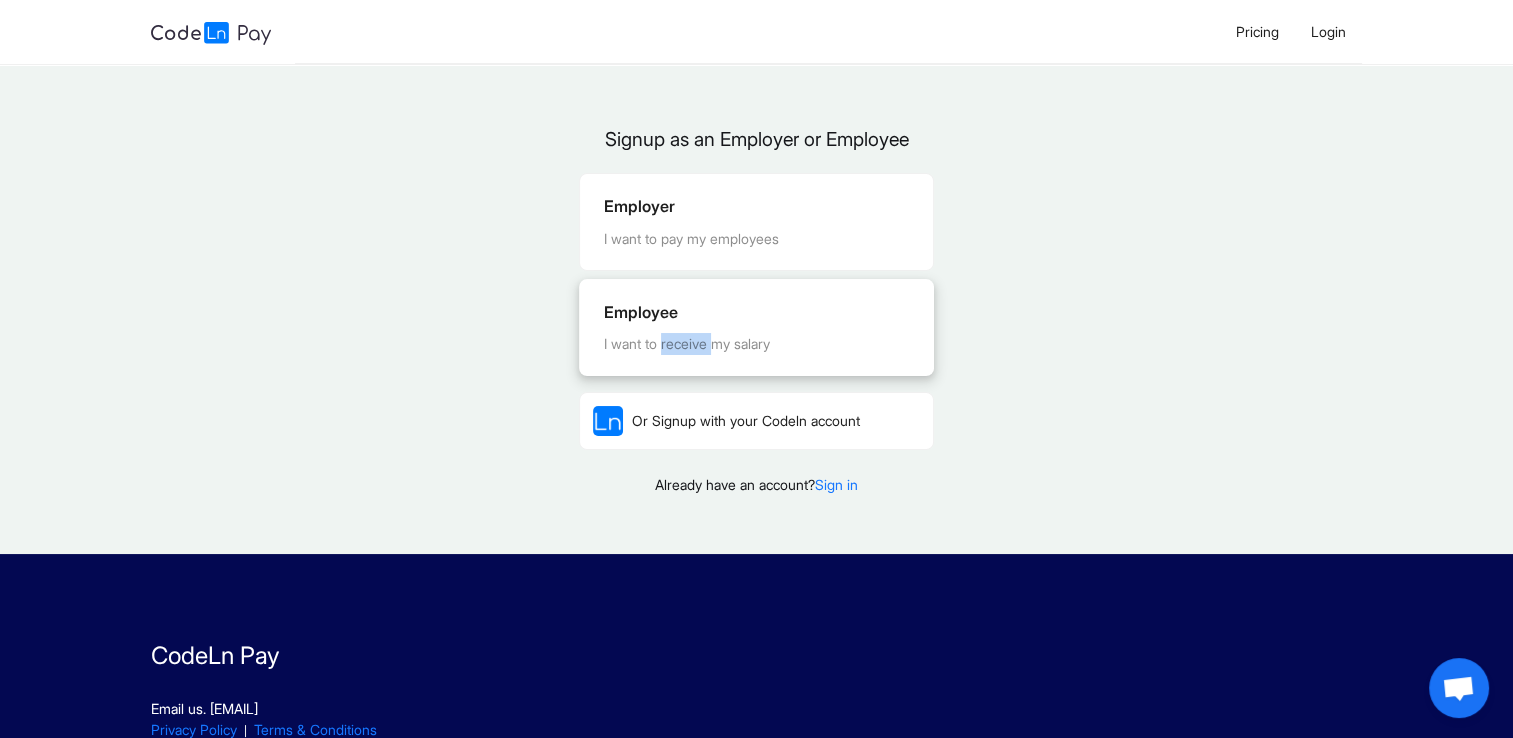 click on "I want to receive my salary" at bounding box center (757, 344) 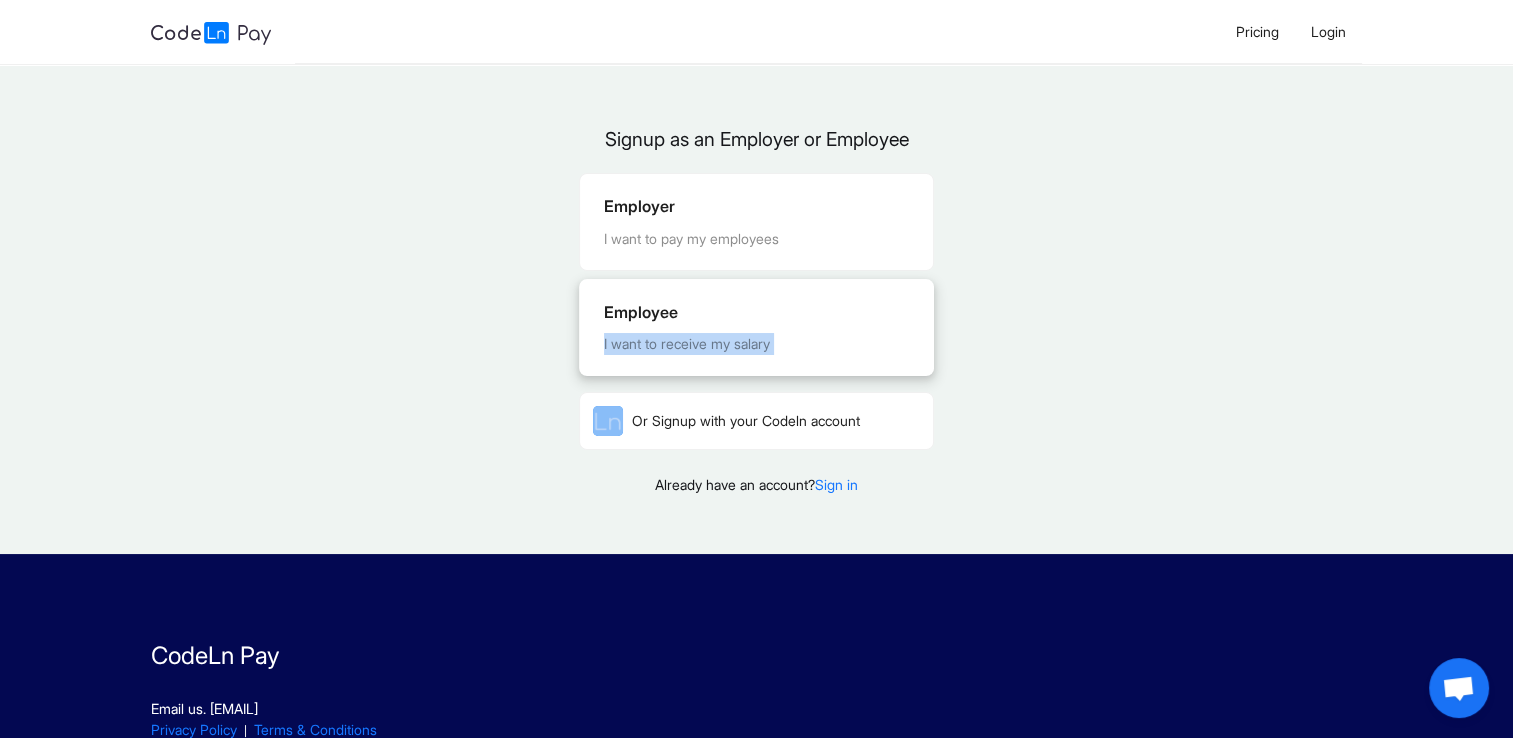 click on "I want to receive my salary" at bounding box center [757, 344] 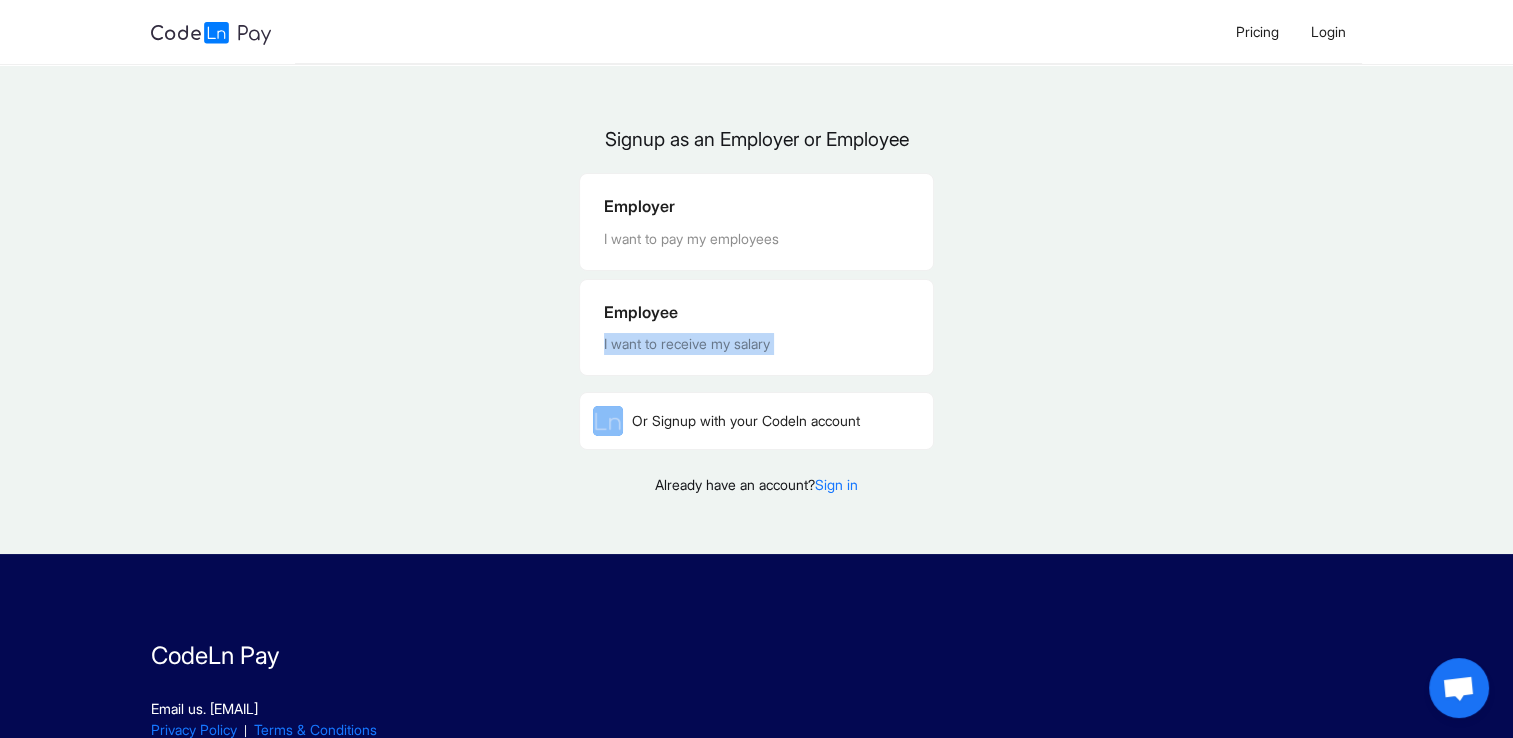 click on "Signup as an Employer or Employee Employer I want to pay my employees Employee I want to receive my salary Or Signup with your Codeln account  Already have an account?   Sign in" at bounding box center [756, 317] 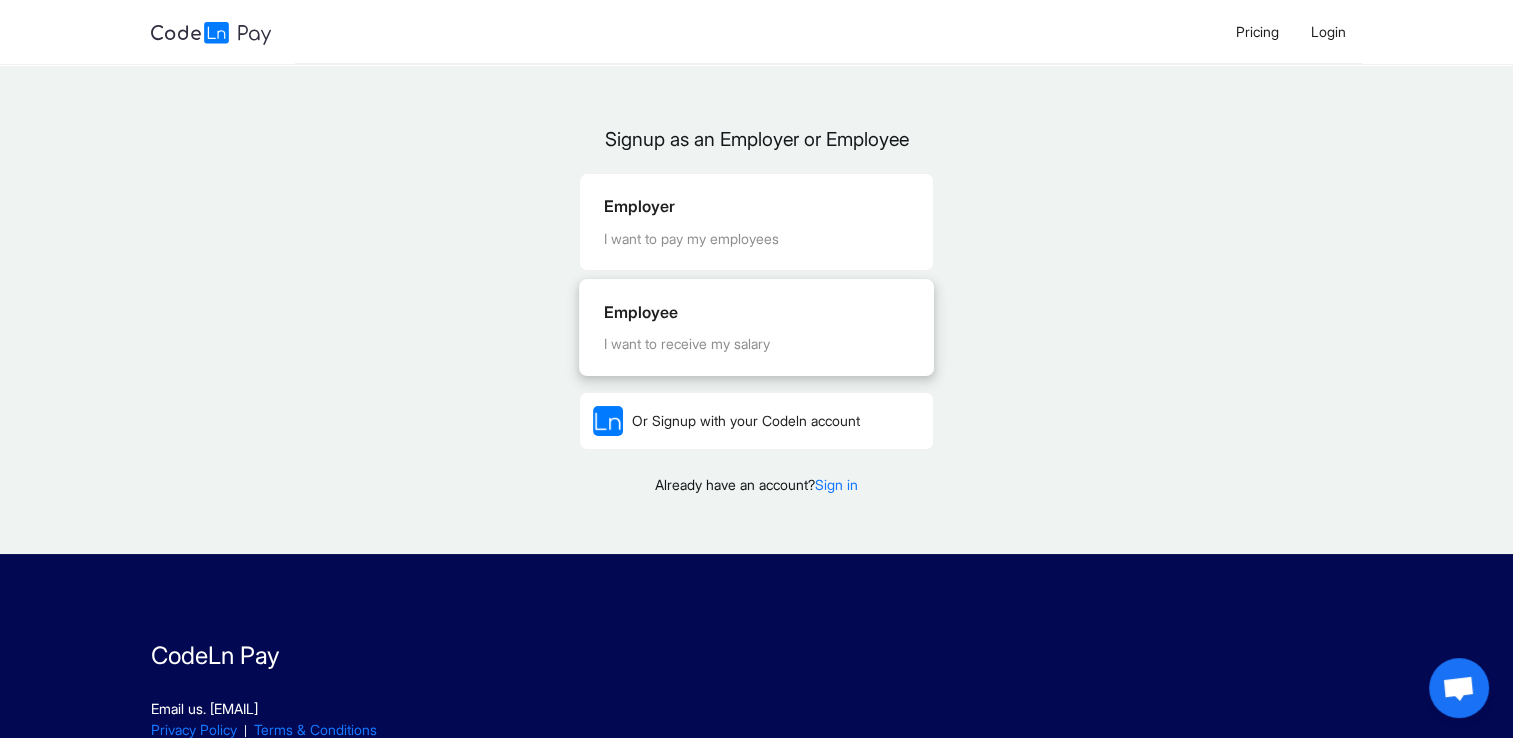 click on "Employee I want to receive my salary" at bounding box center [757, 327] 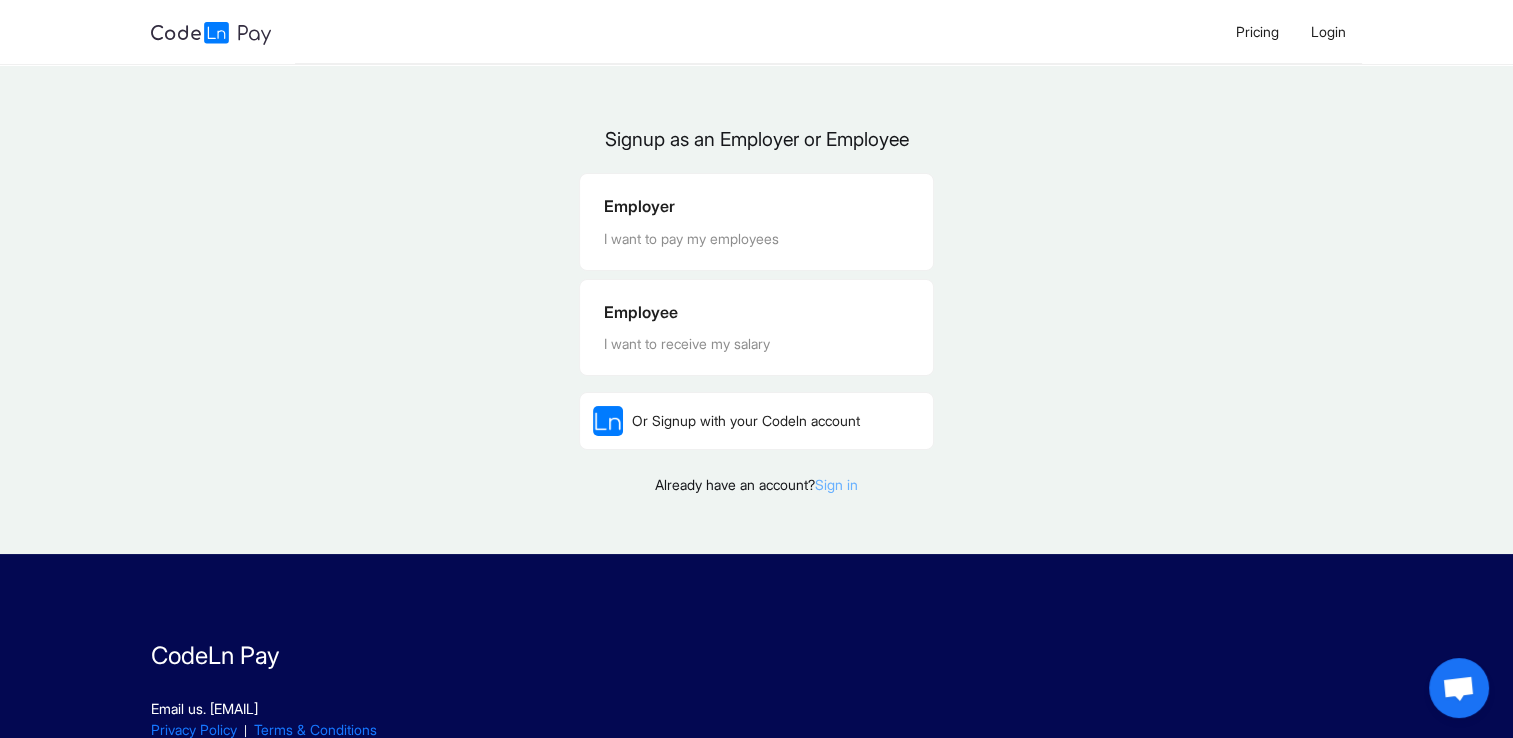 click on "Sign in" at bounding box center [836, 484] 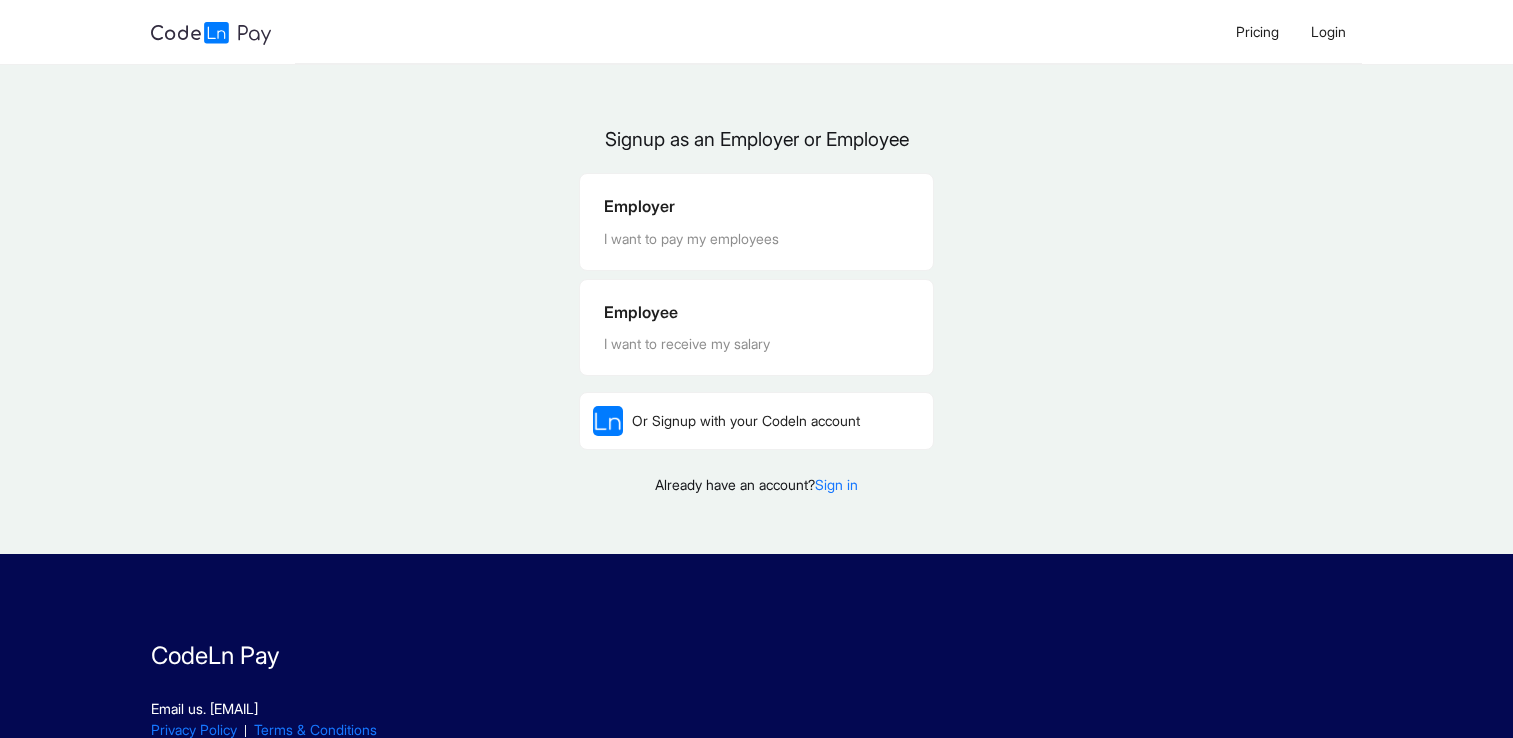 scroll, scrollTop: 0, scrollLeft: 0, axis: both 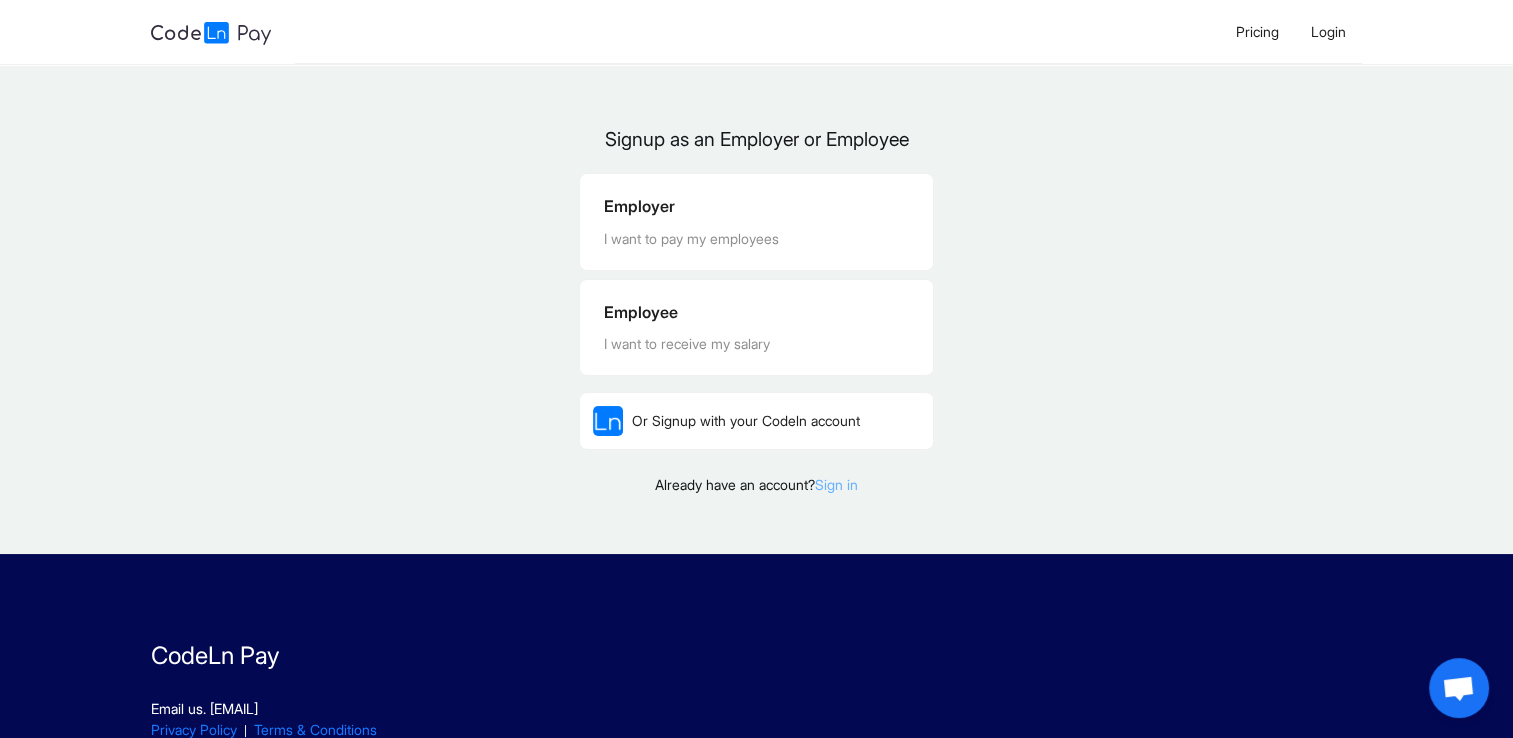 click on "Sign in" at bounding box center (836, 484) 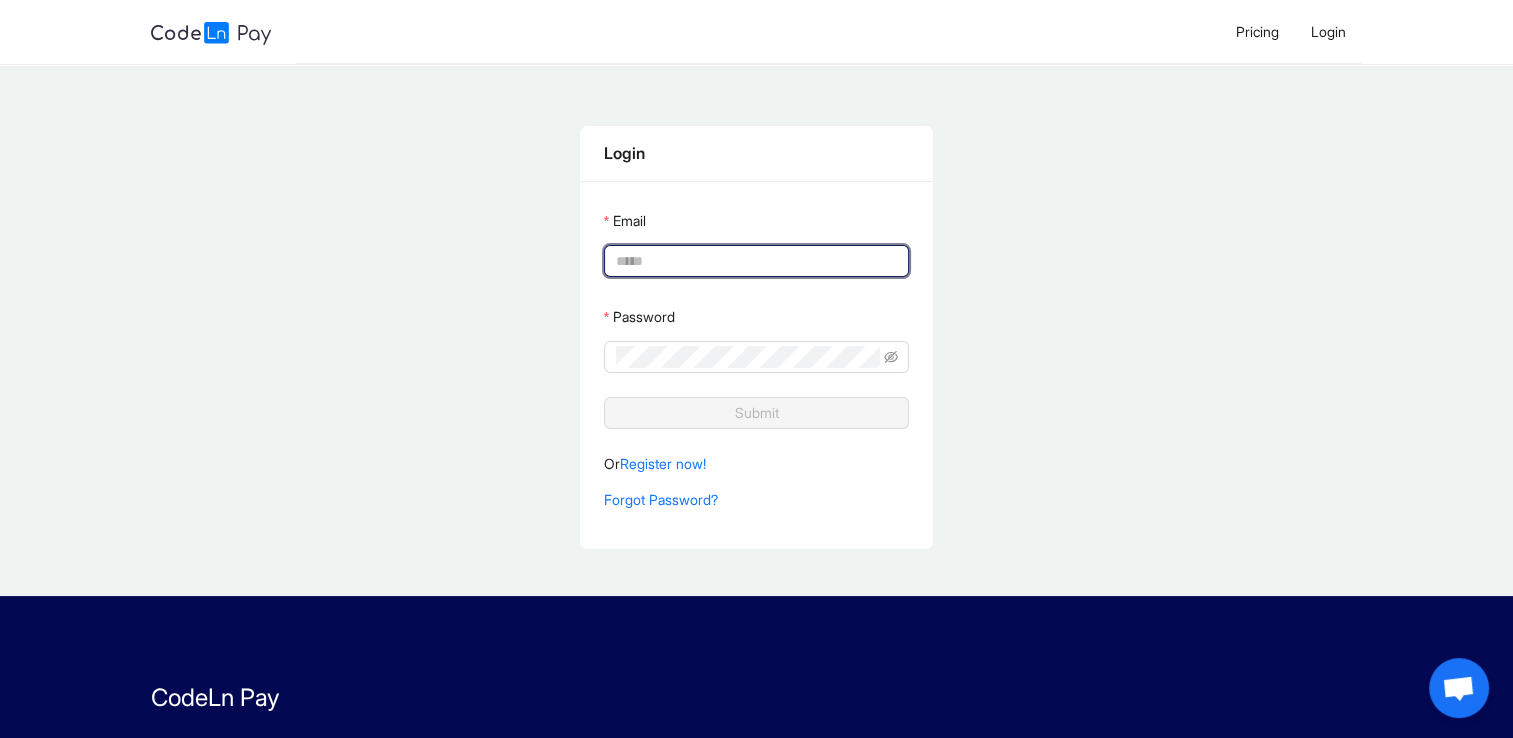 click on "Email" at bounding box center (755, 261) 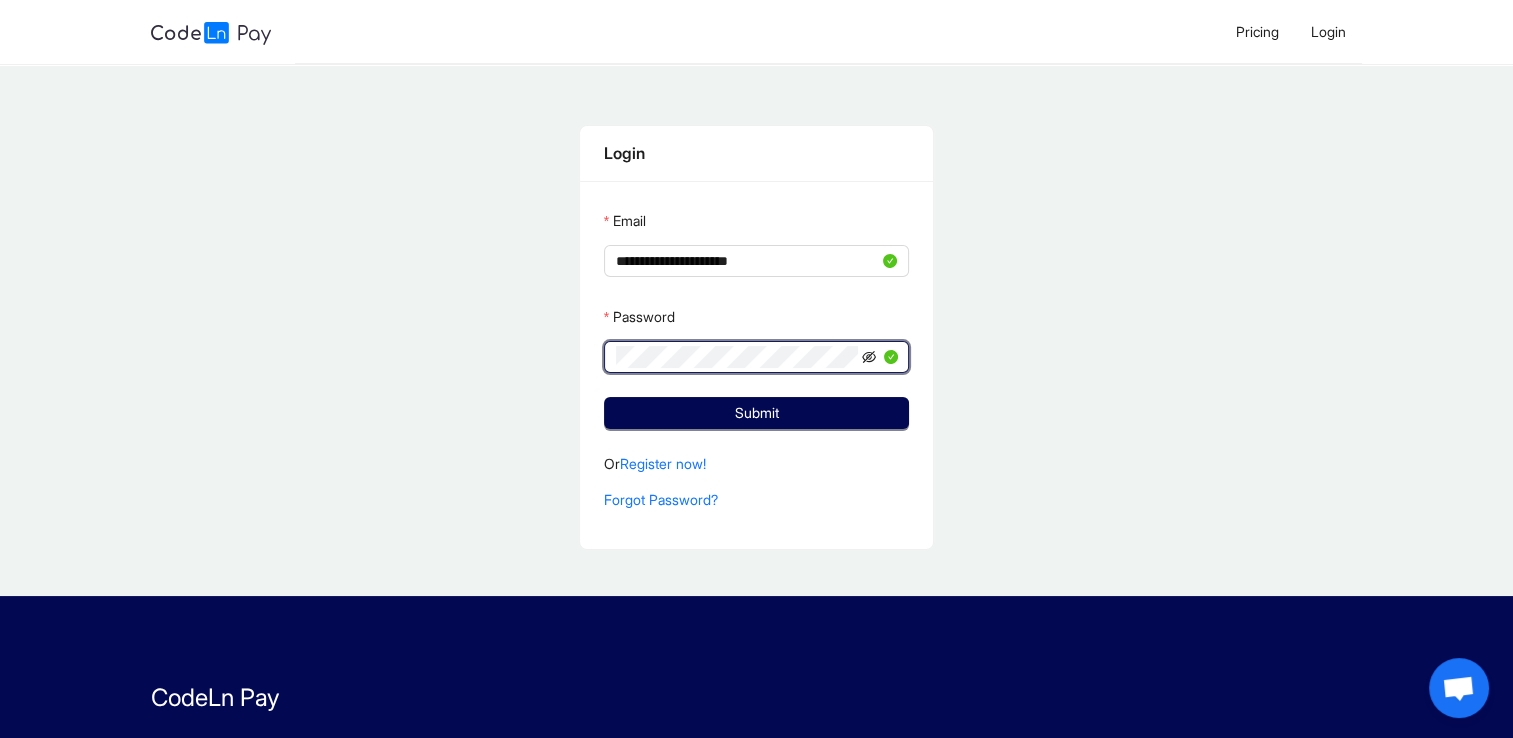click 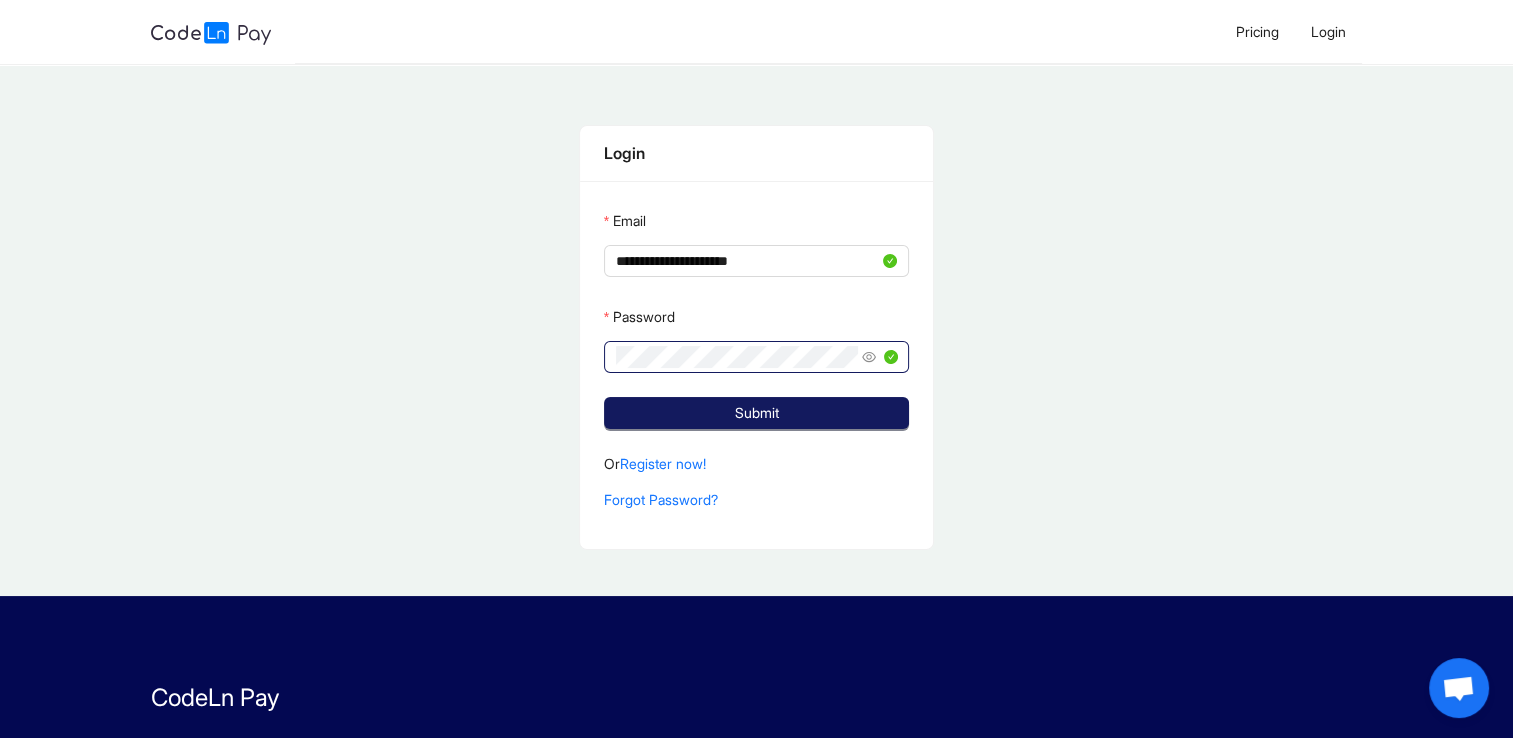 click on "Submit" 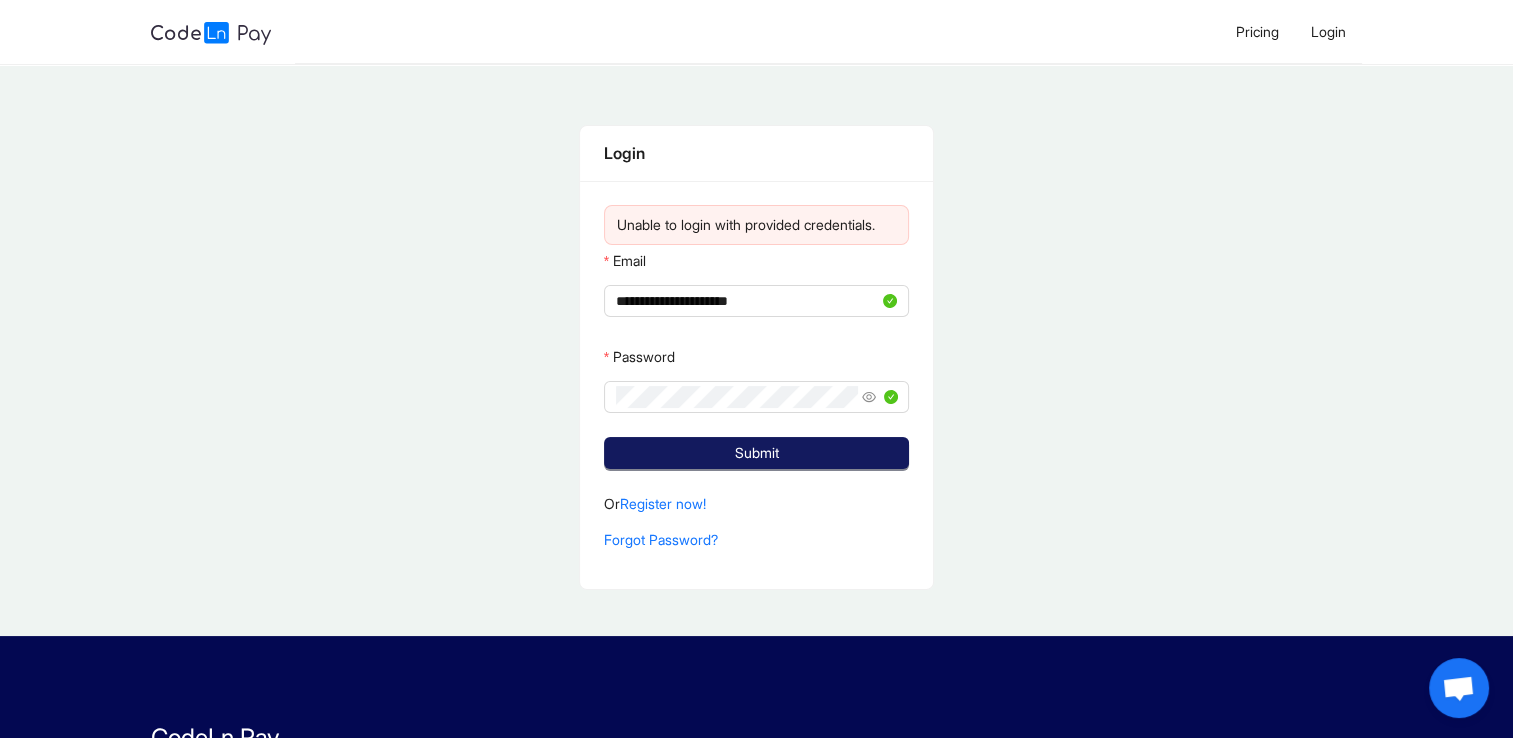 click on "Submit" 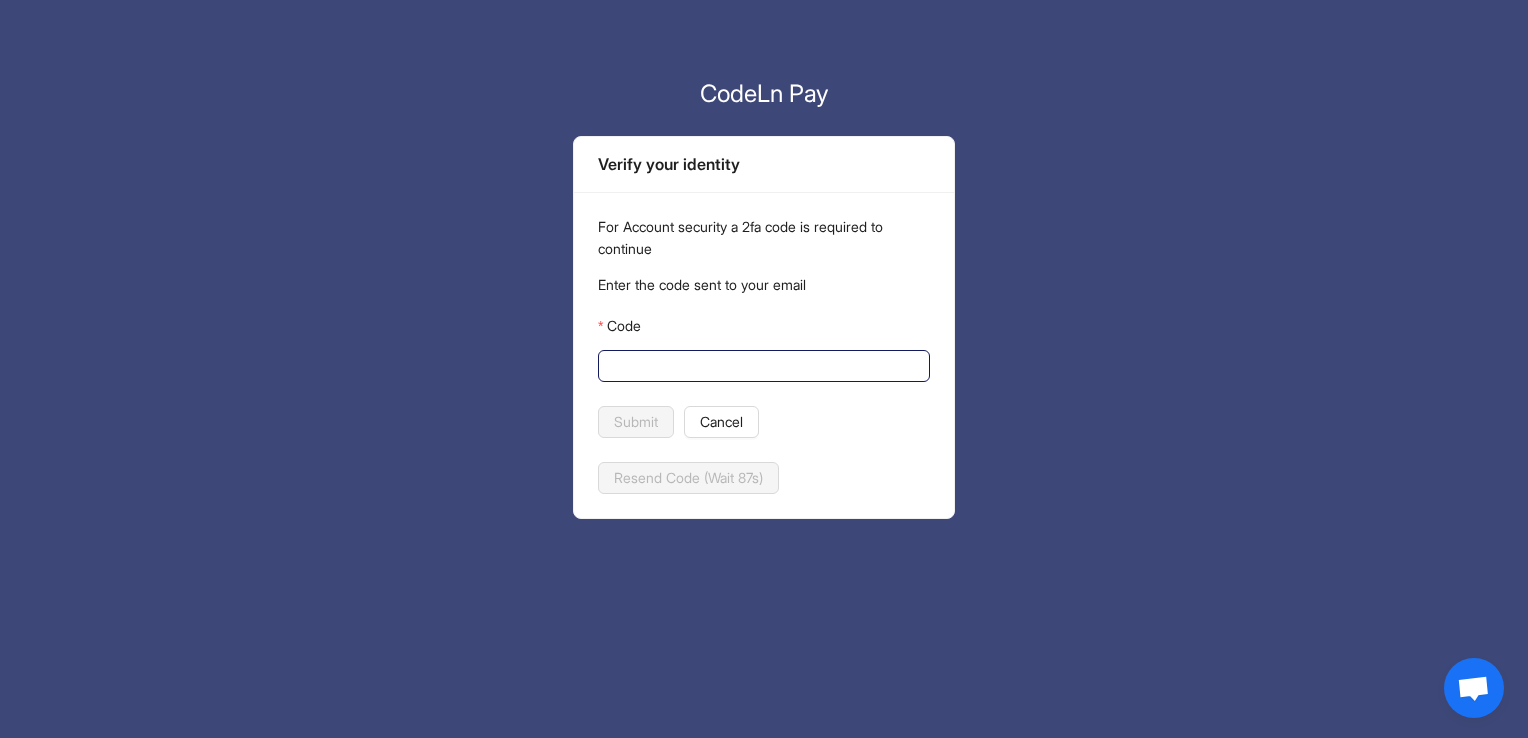 click on "Code" at bounding box center (762, 366) 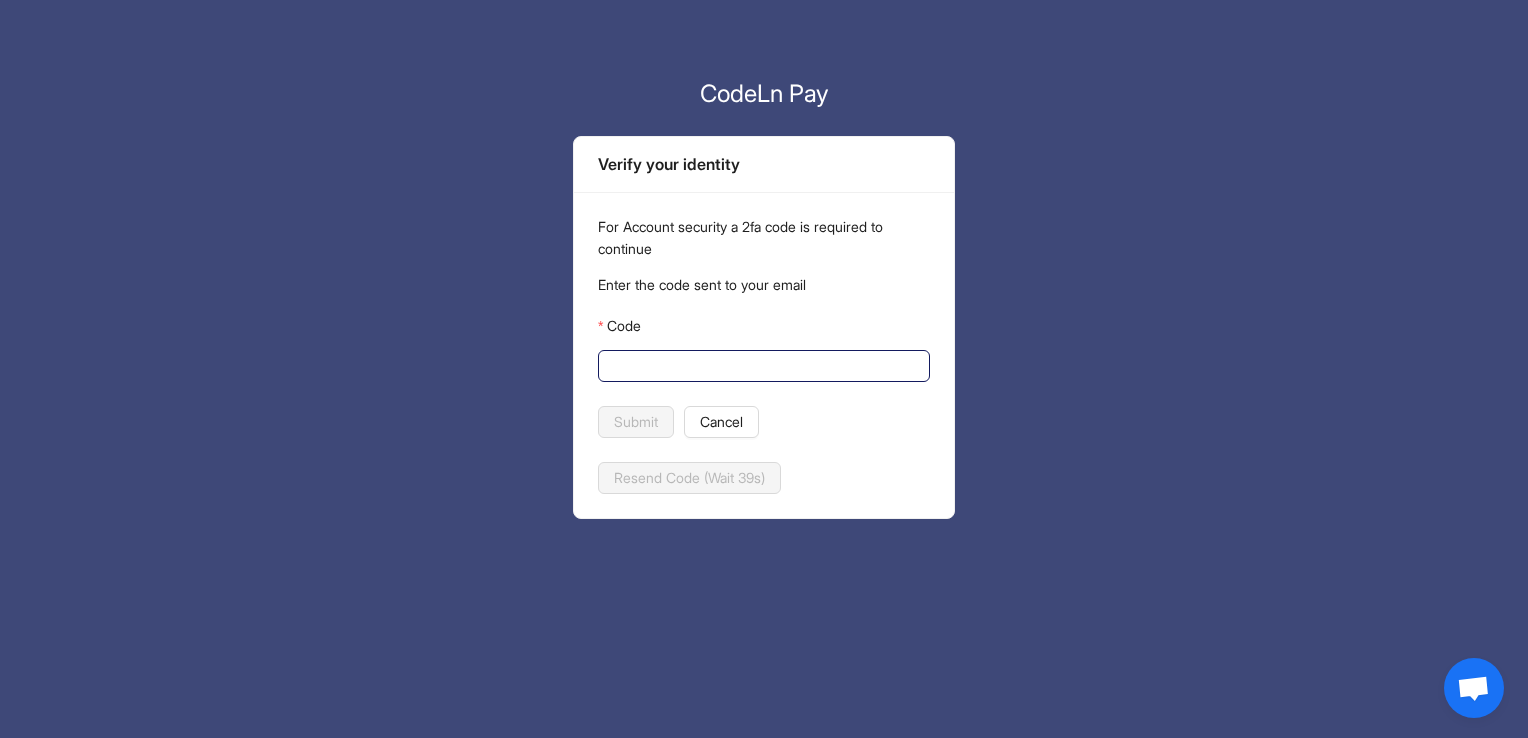 click 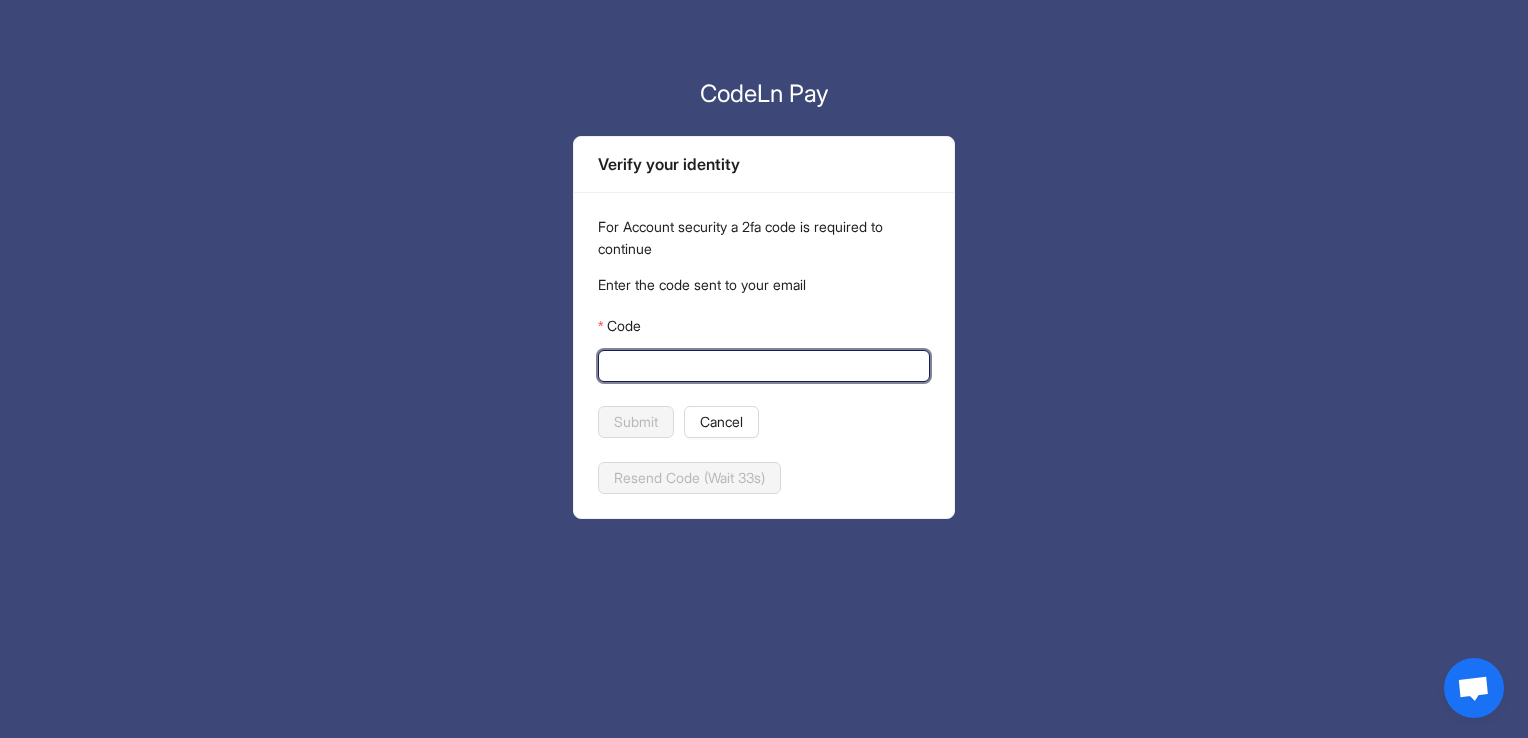 click on "Code" at bounding box center [762, 366] 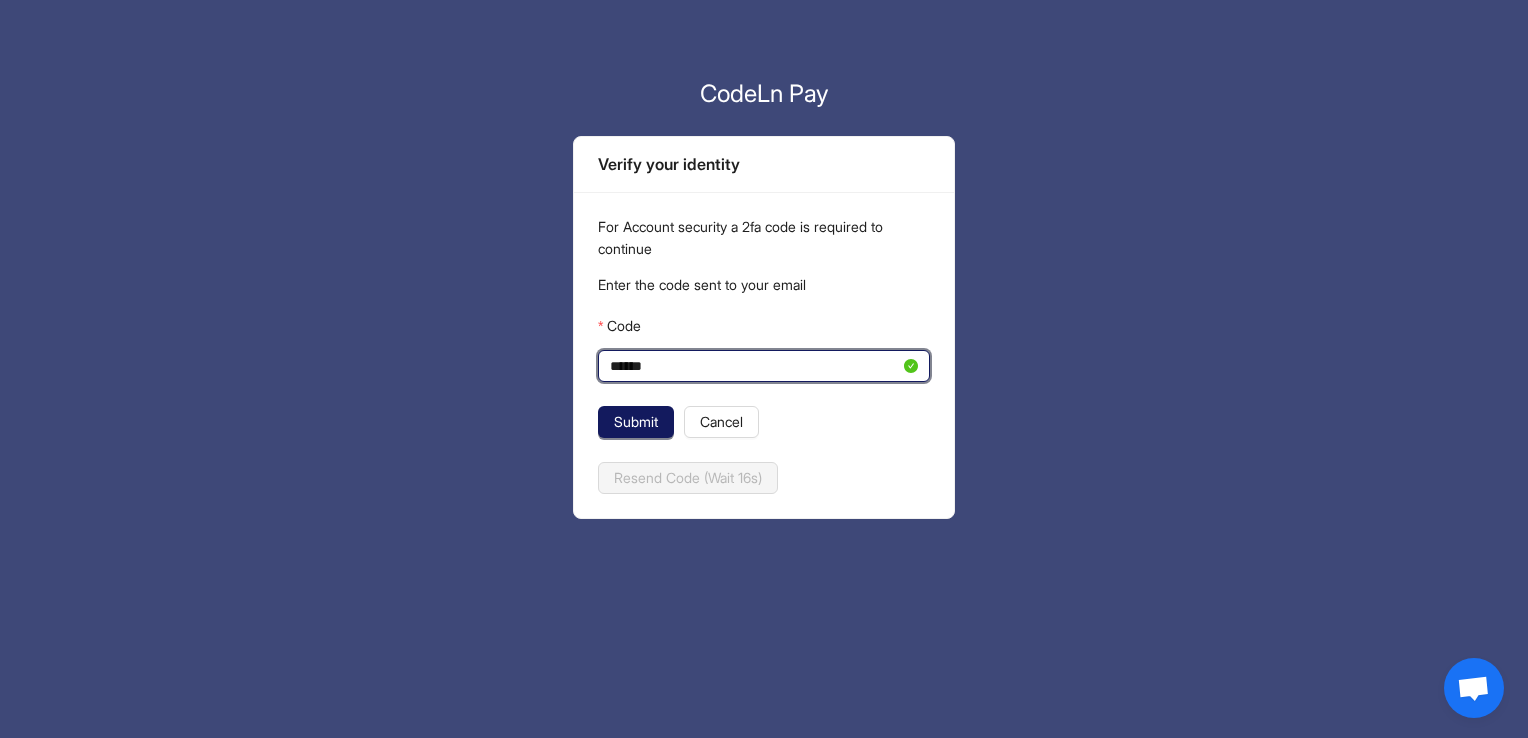 type on "******" 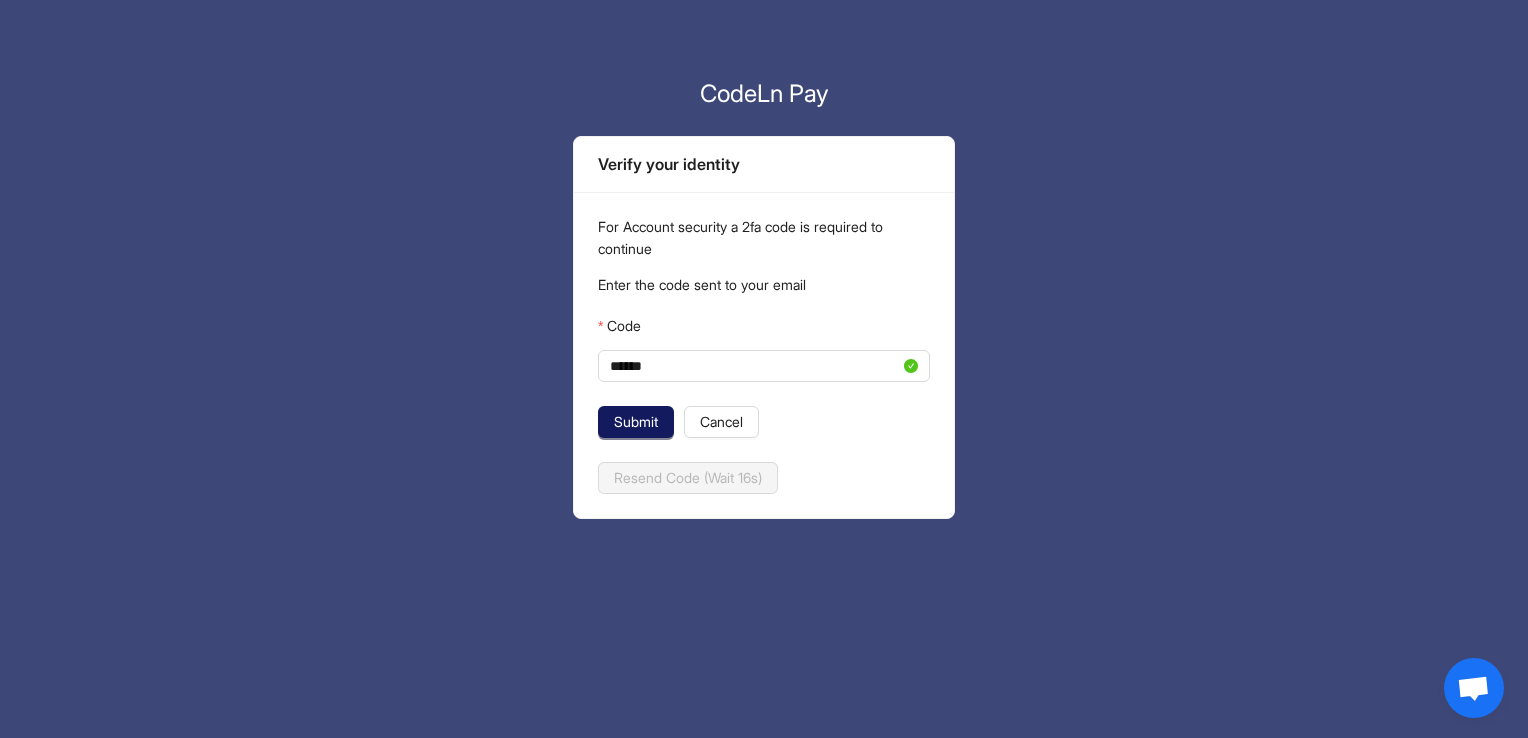 click on "Submit" 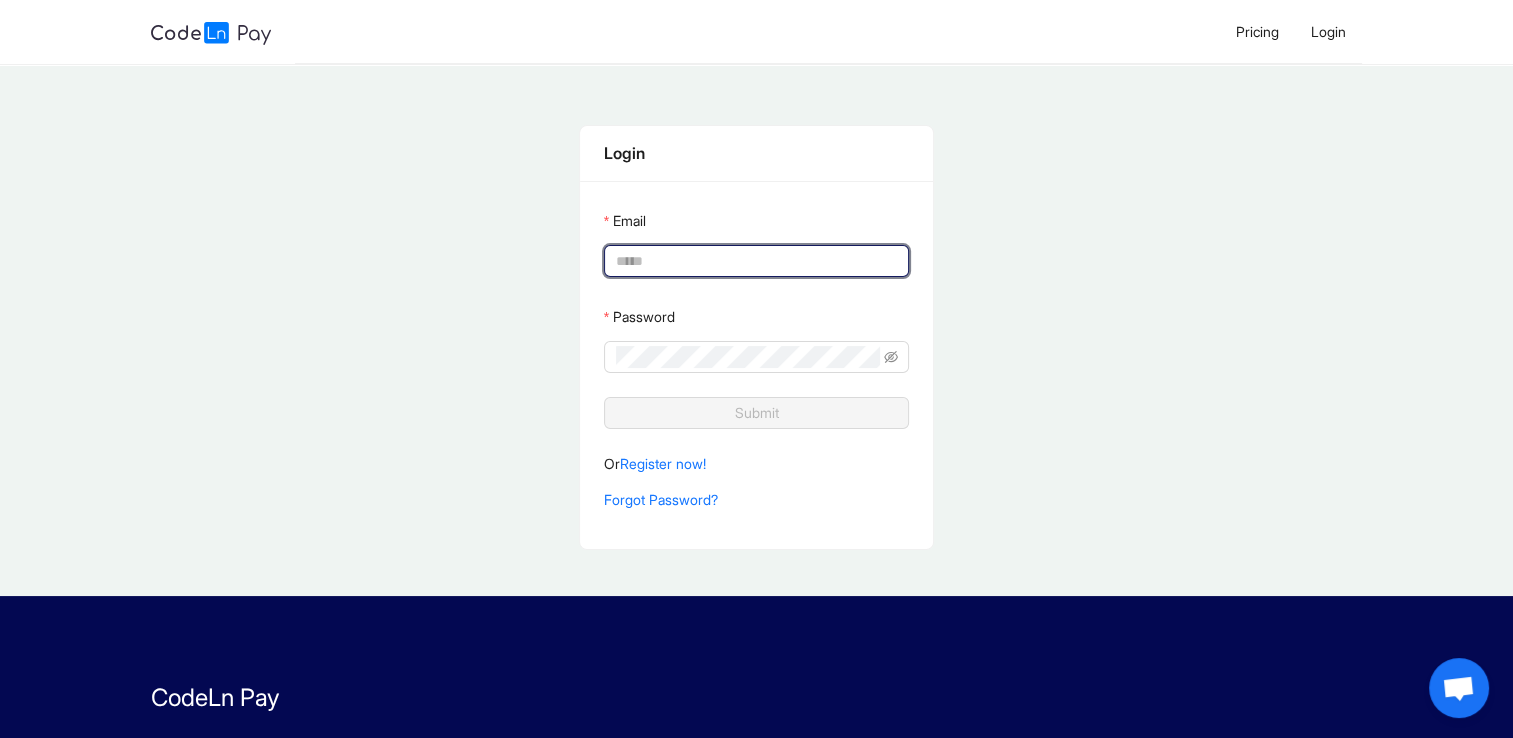 click on "Email" at bounding box center (755, 261) 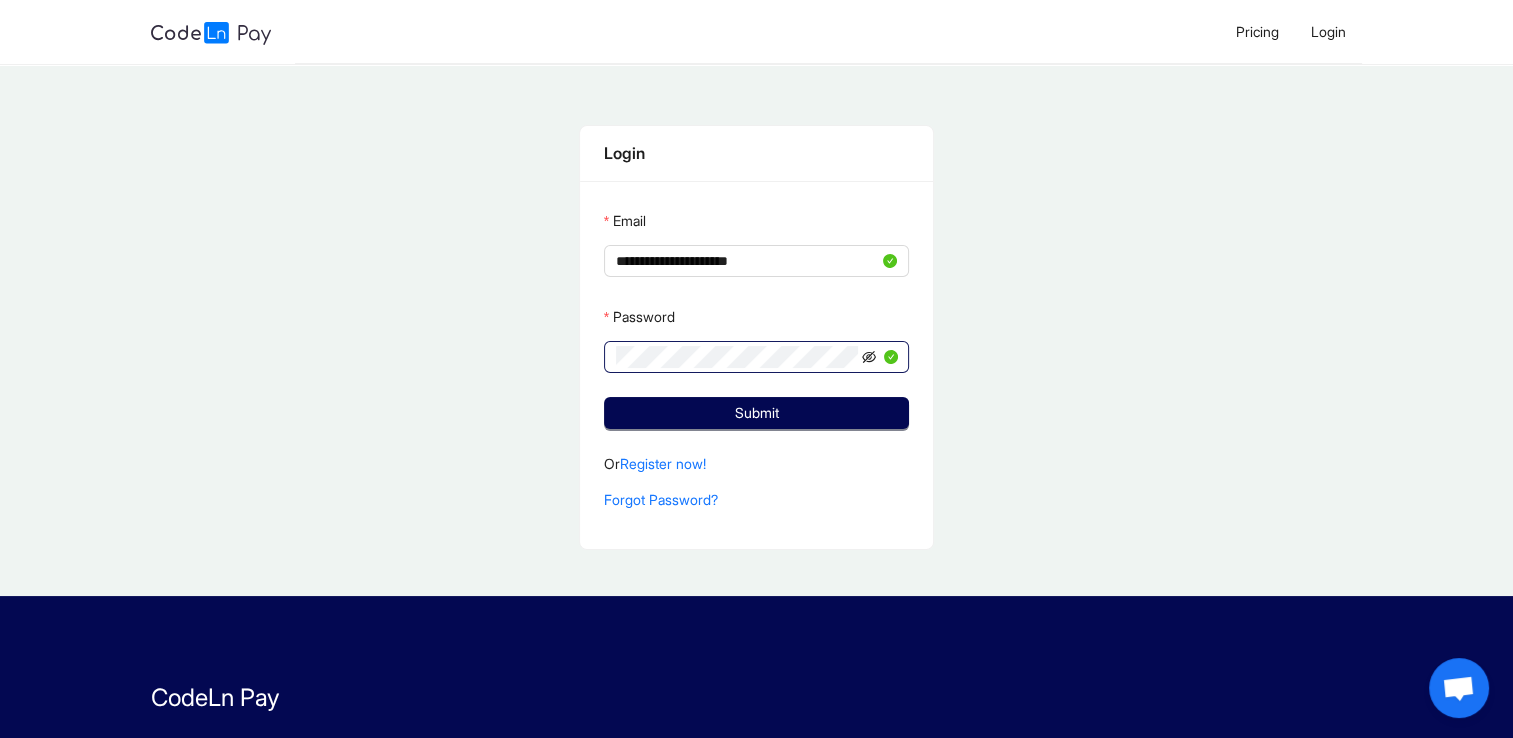 scroll, scrollTop: 0, scrollLeft: 0, axis: both 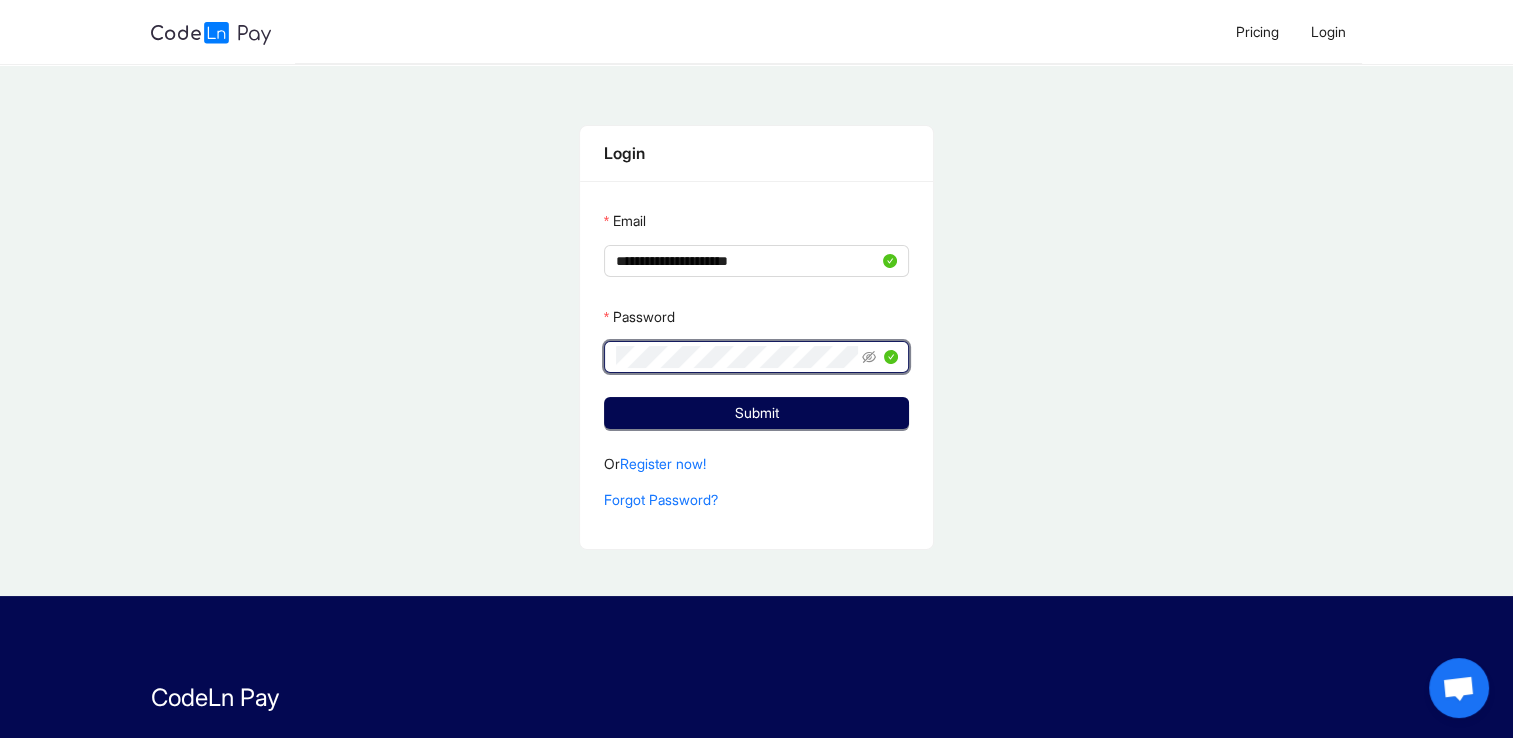 click on "**********" at bounding box center [756, 338] 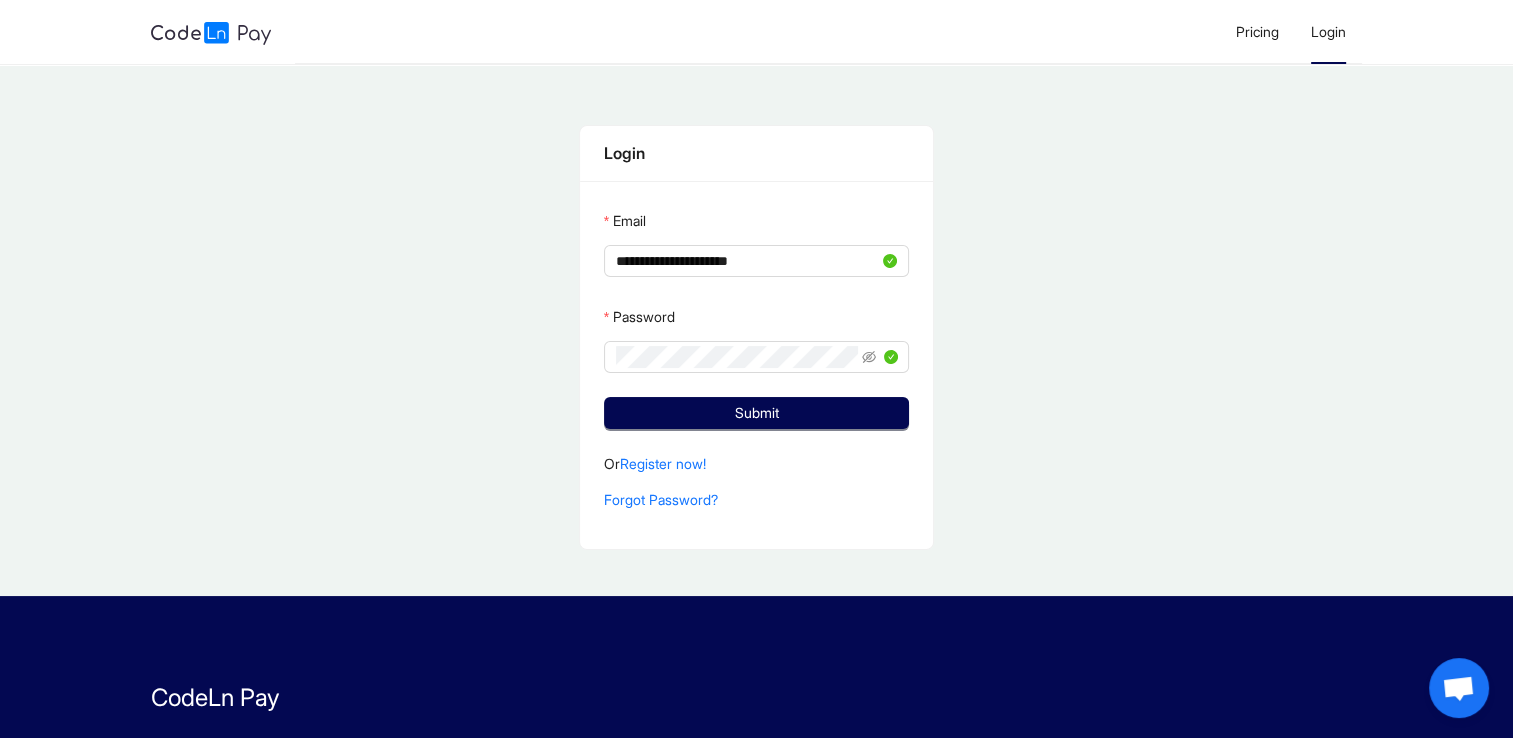 scroll, scrollTop: 0, scrollLeft: 0, axis: both 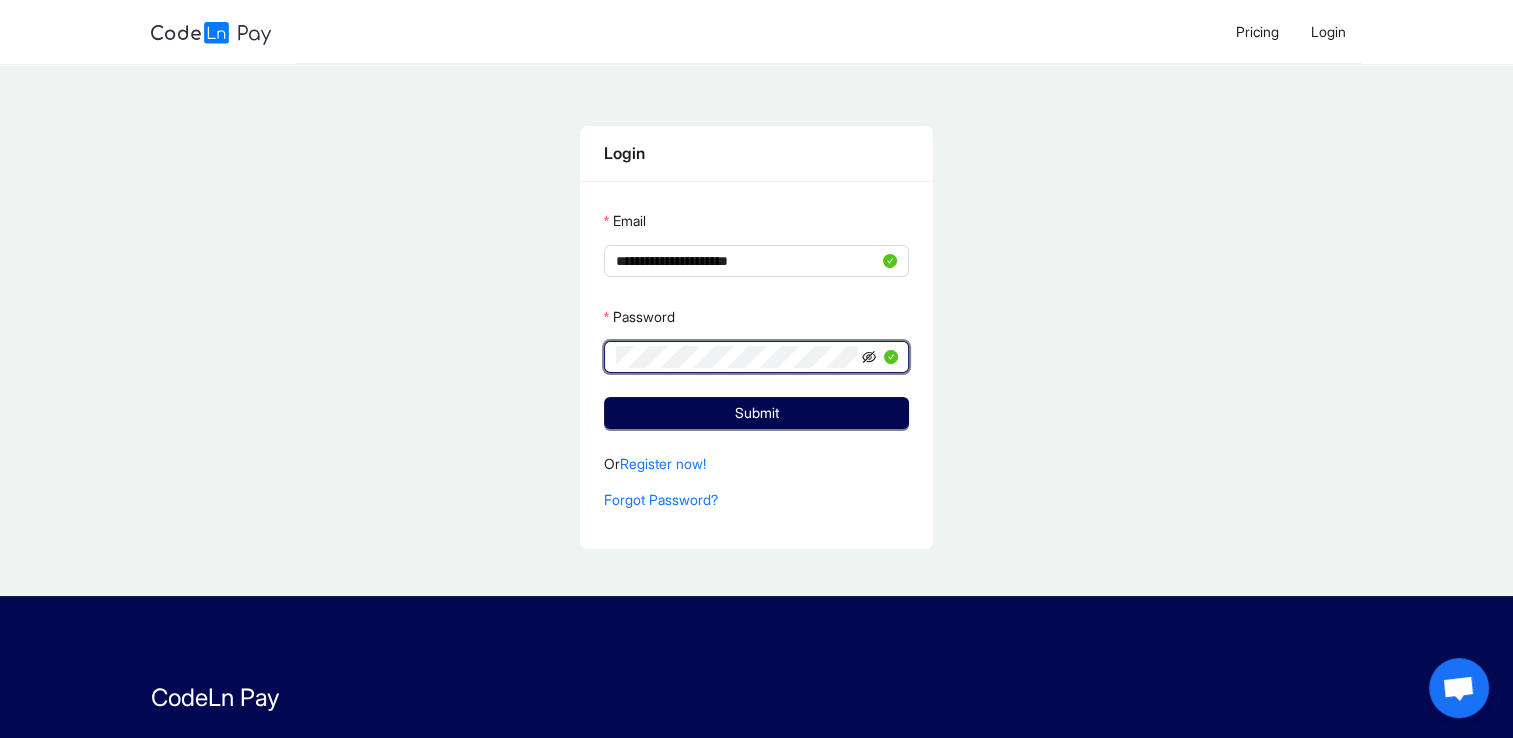 click 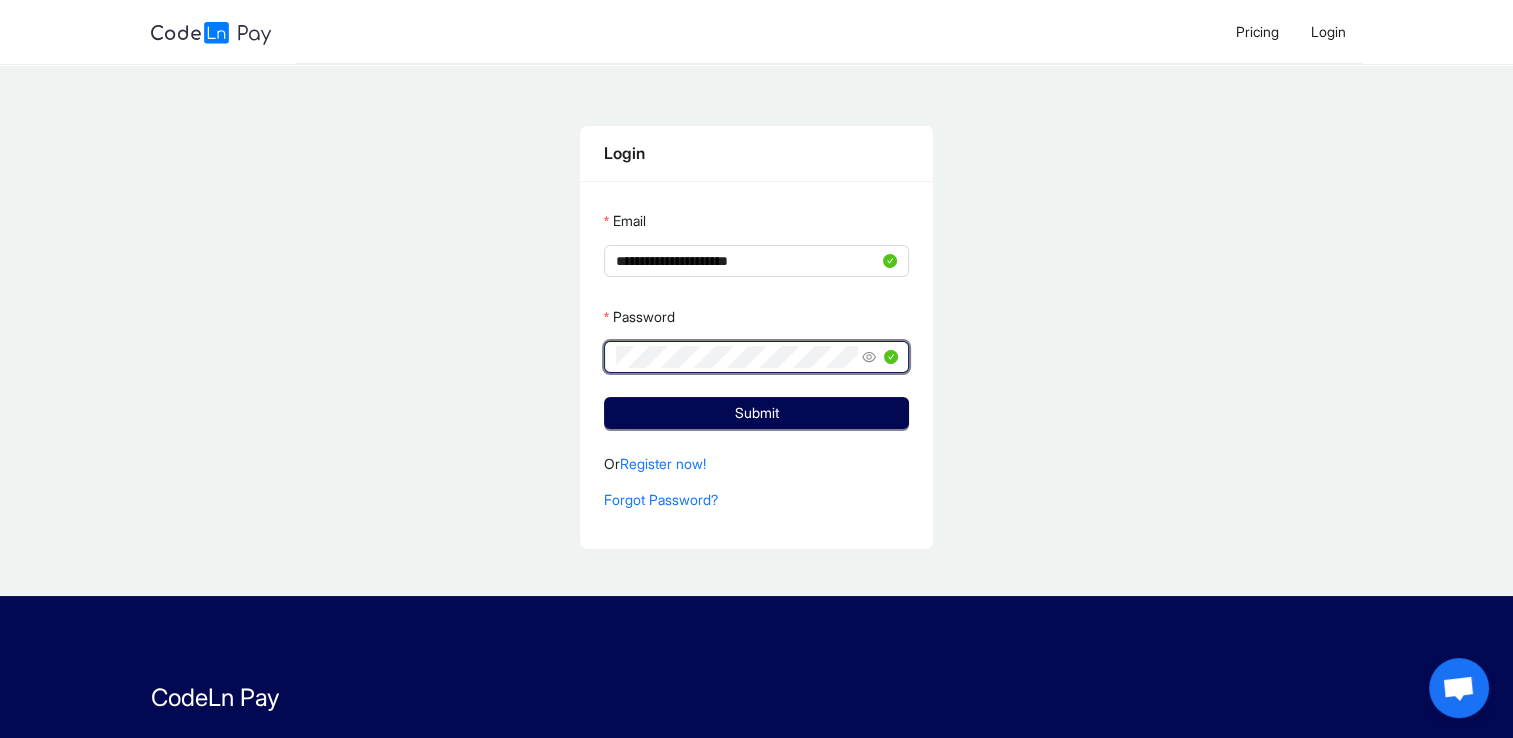 scroll, scrollTop: 0, scrollLeft: 114, axis: horizontal 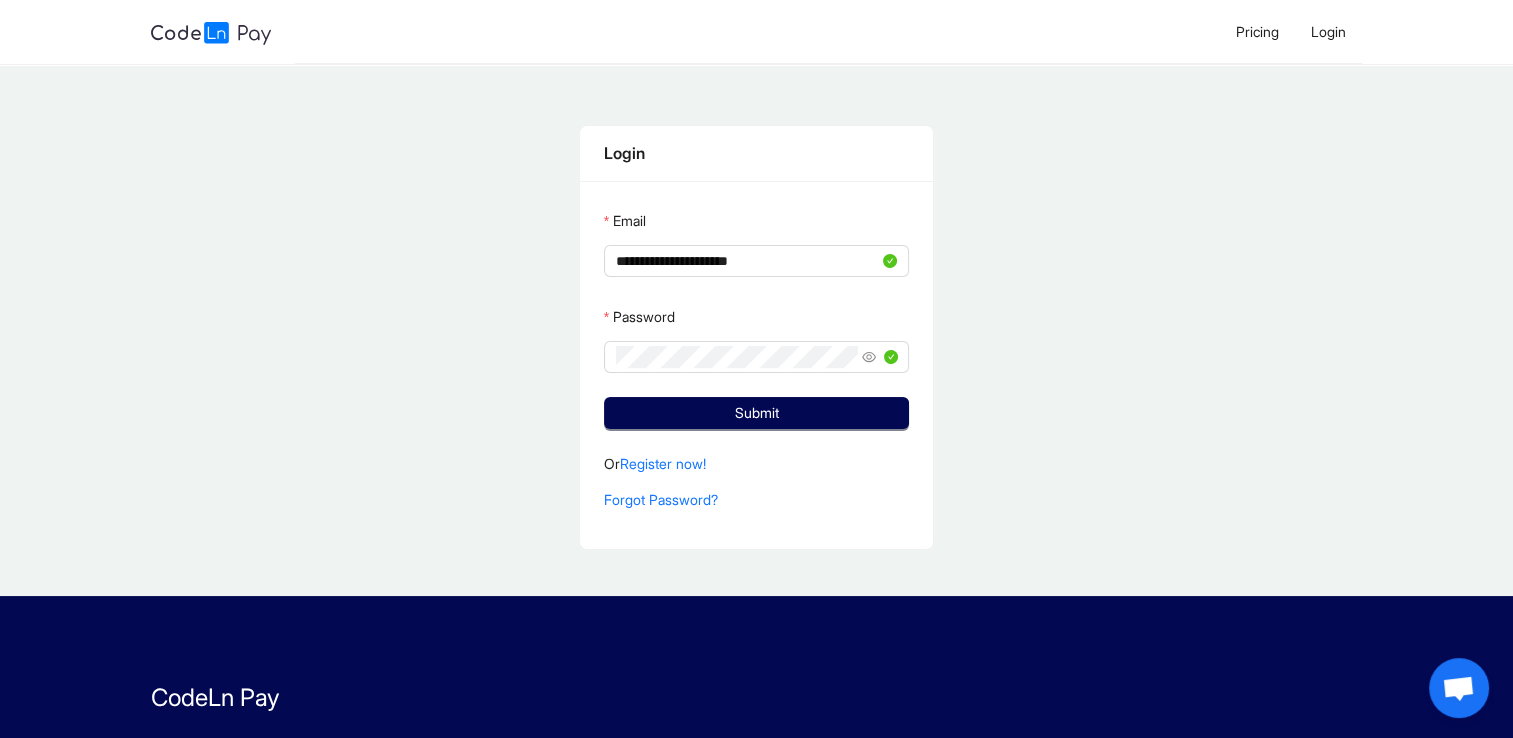 drag, startPoint x: 857, startPoint y: 350, endPoint x: 845, endPoint y: 328, distance: 25.059929 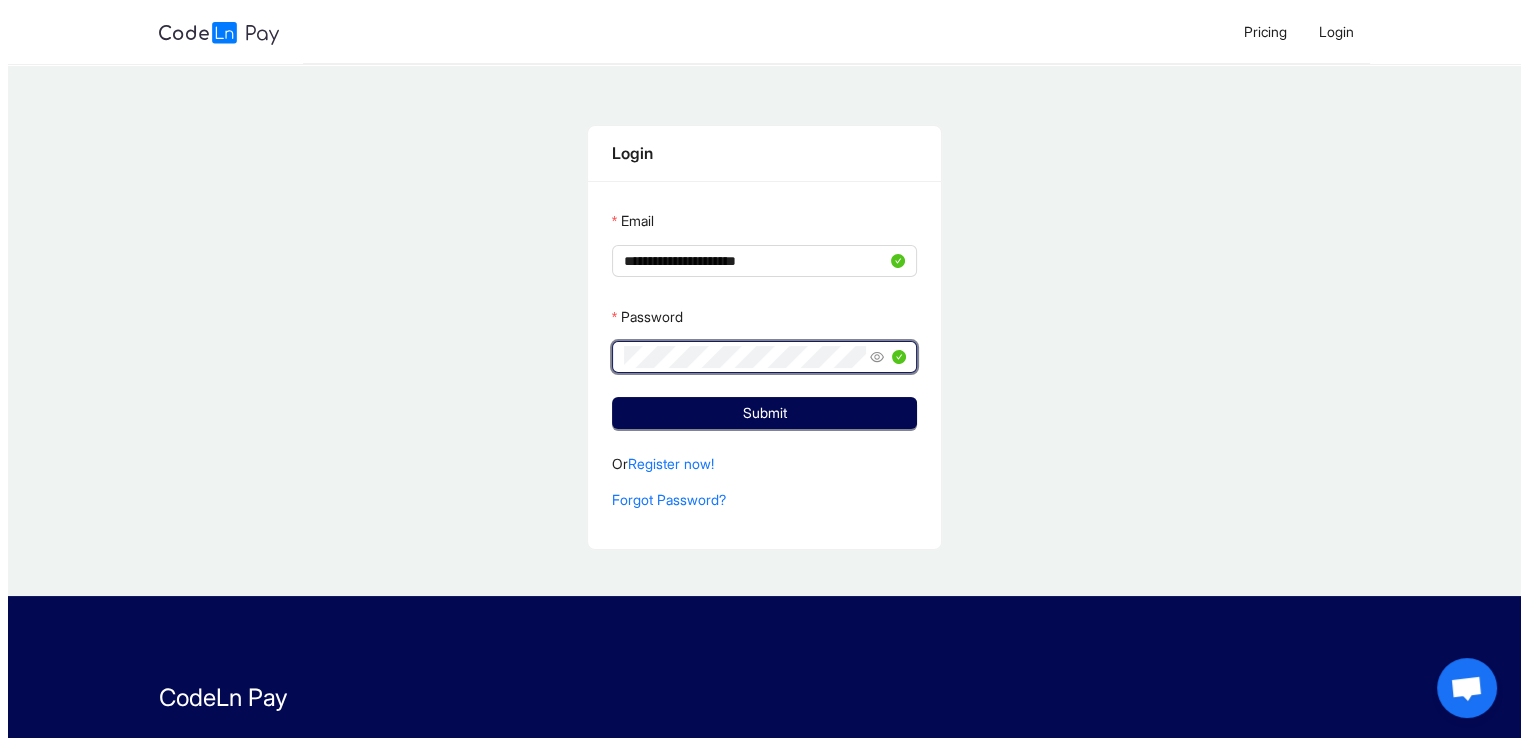 scroll, scrollTop: 0, scrollLeft: 0, axis: both 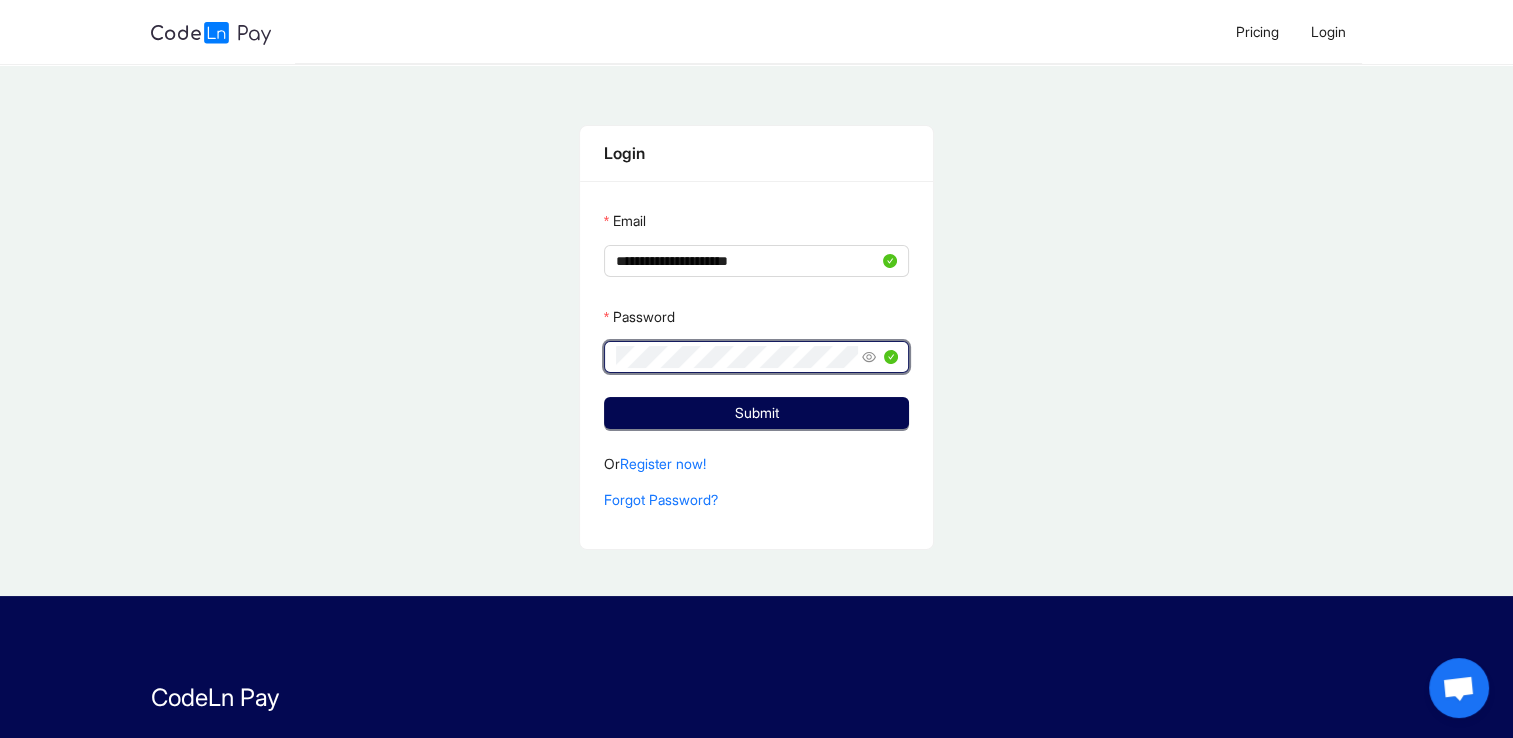 click on "**********" at bounding box center (756, 338) 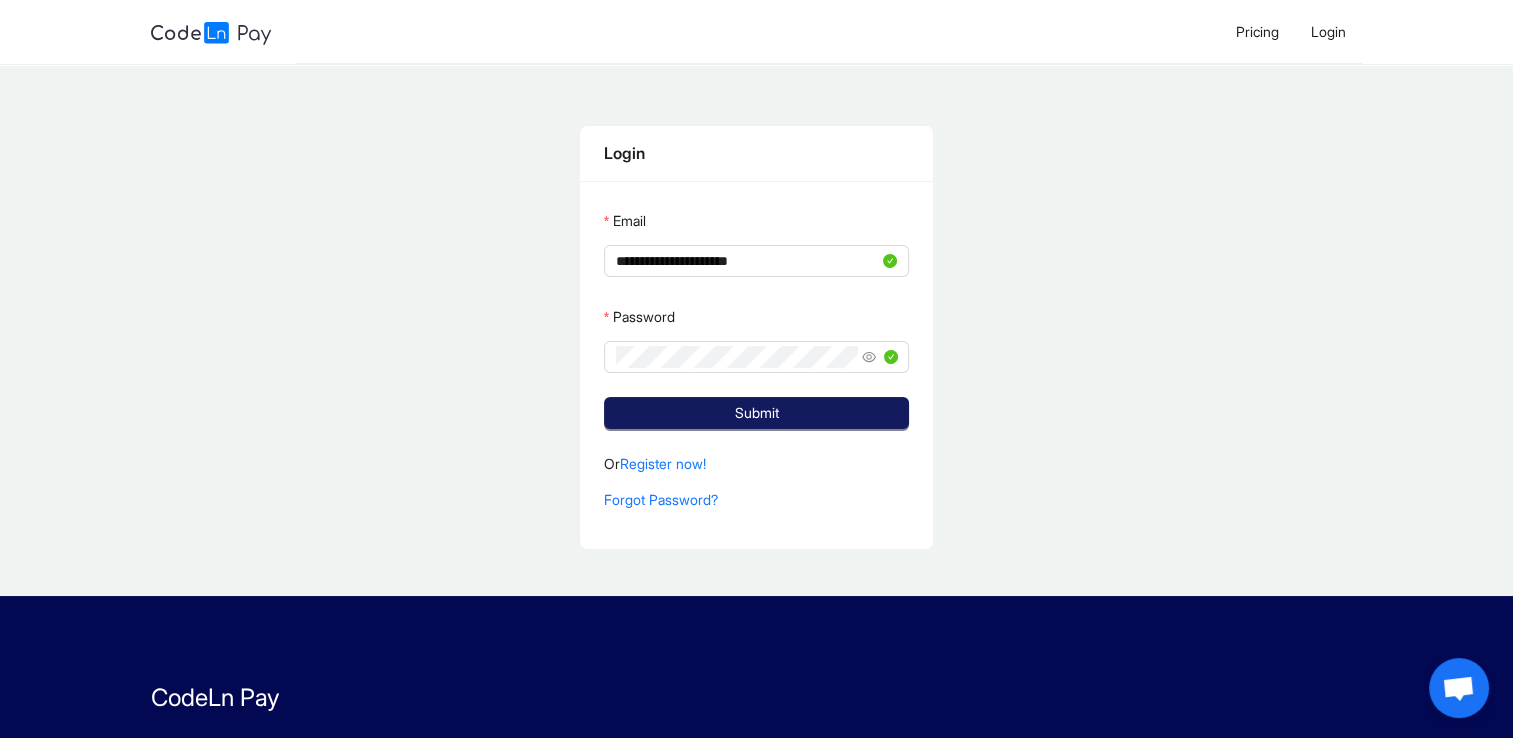 click on "Submit" 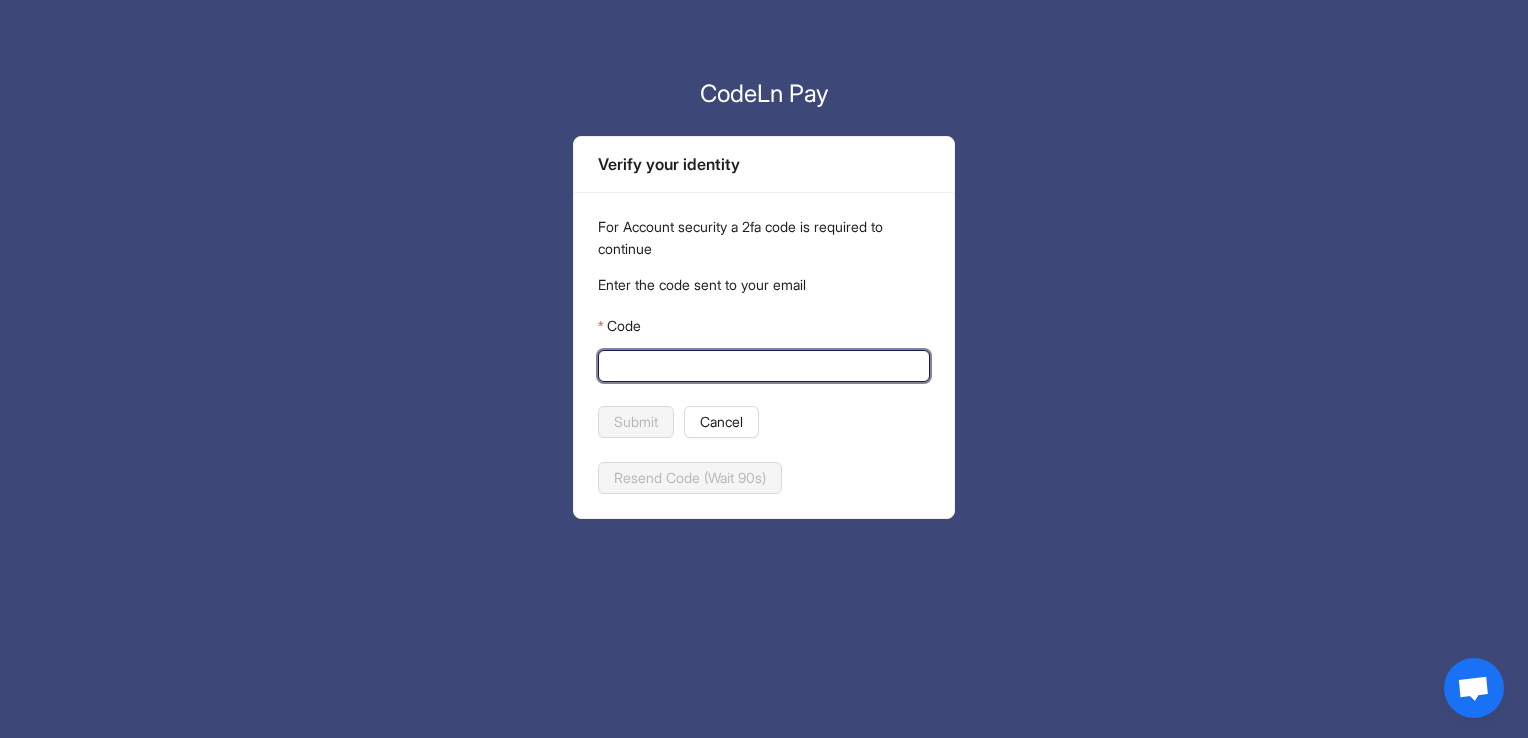 click on "Code" at bounding box center [762, 366] 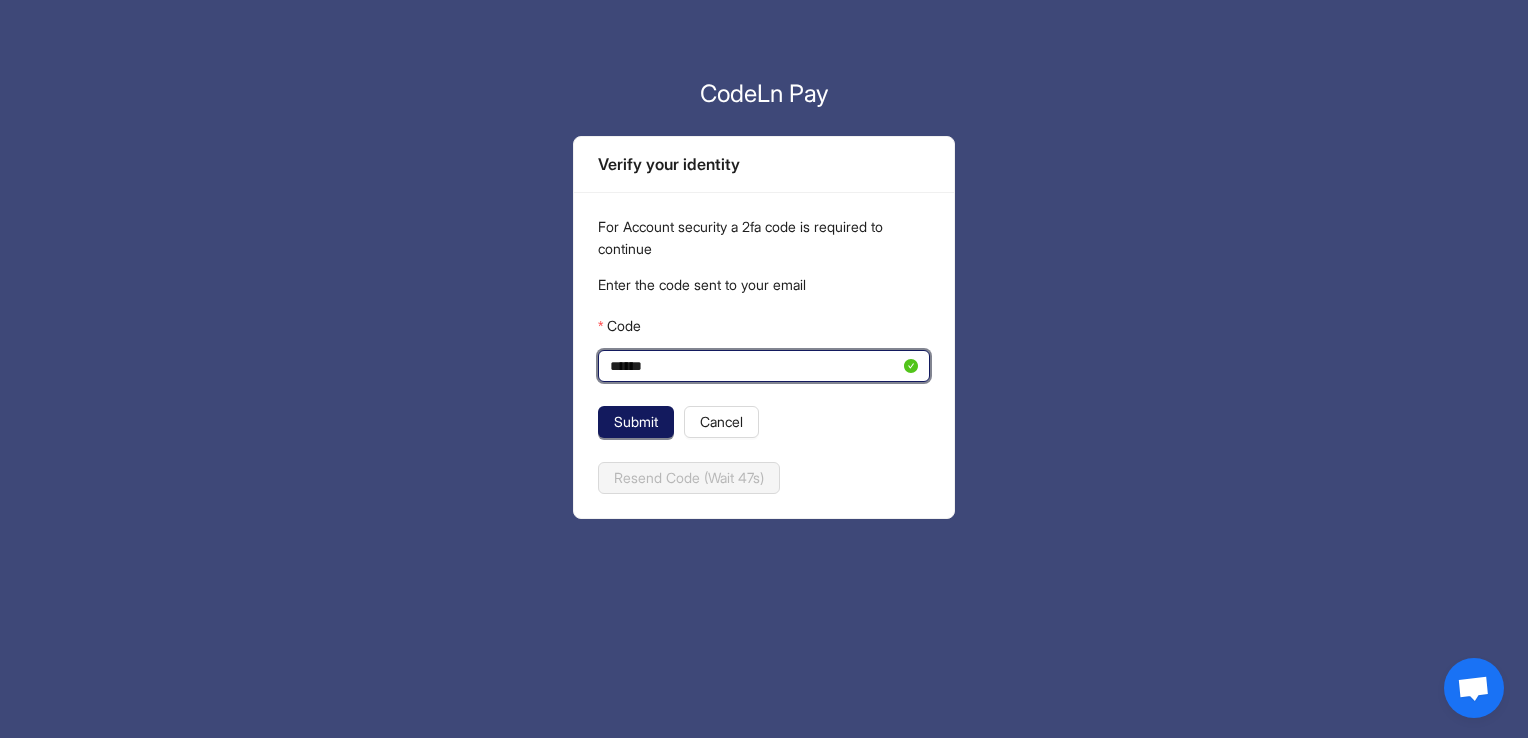 type on "******" 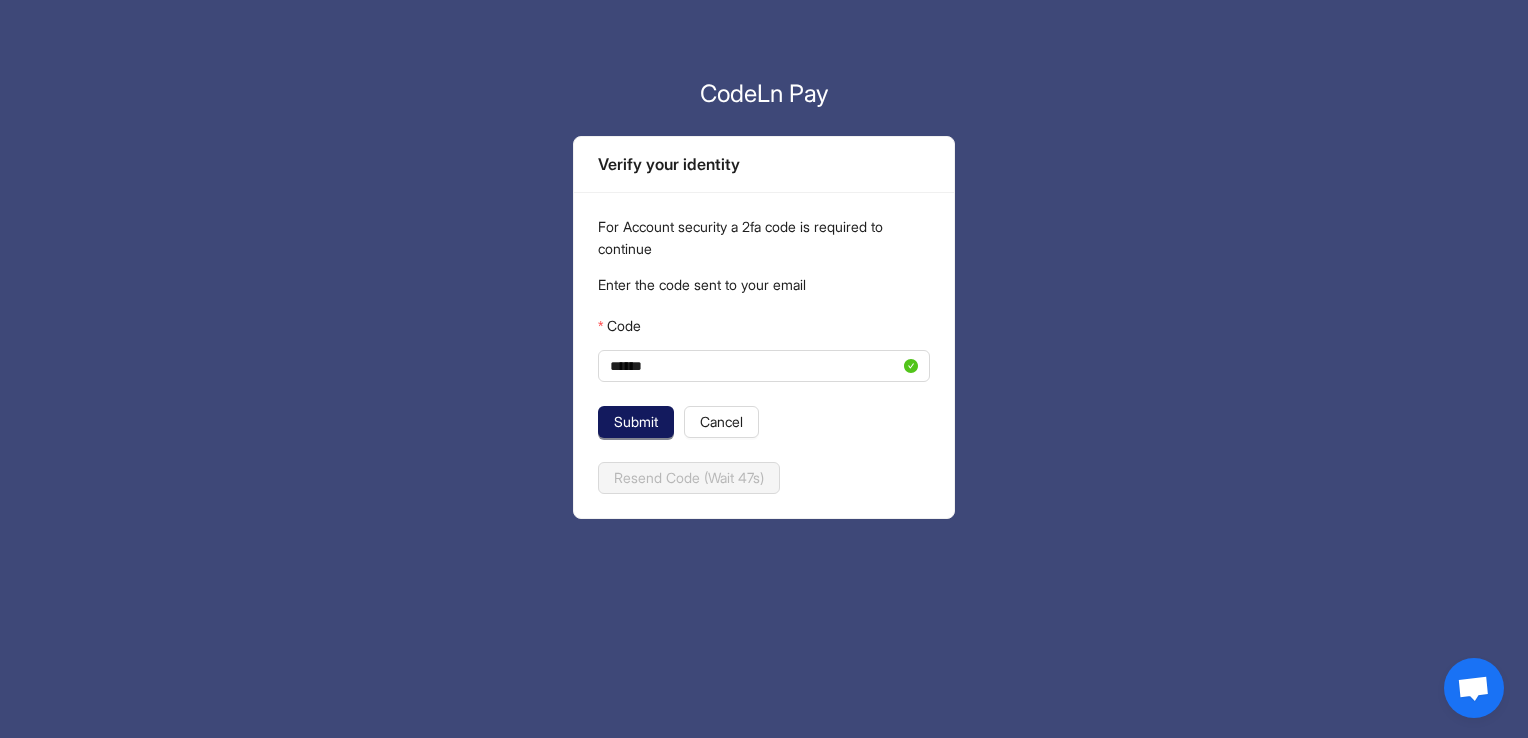 click on "Submit" 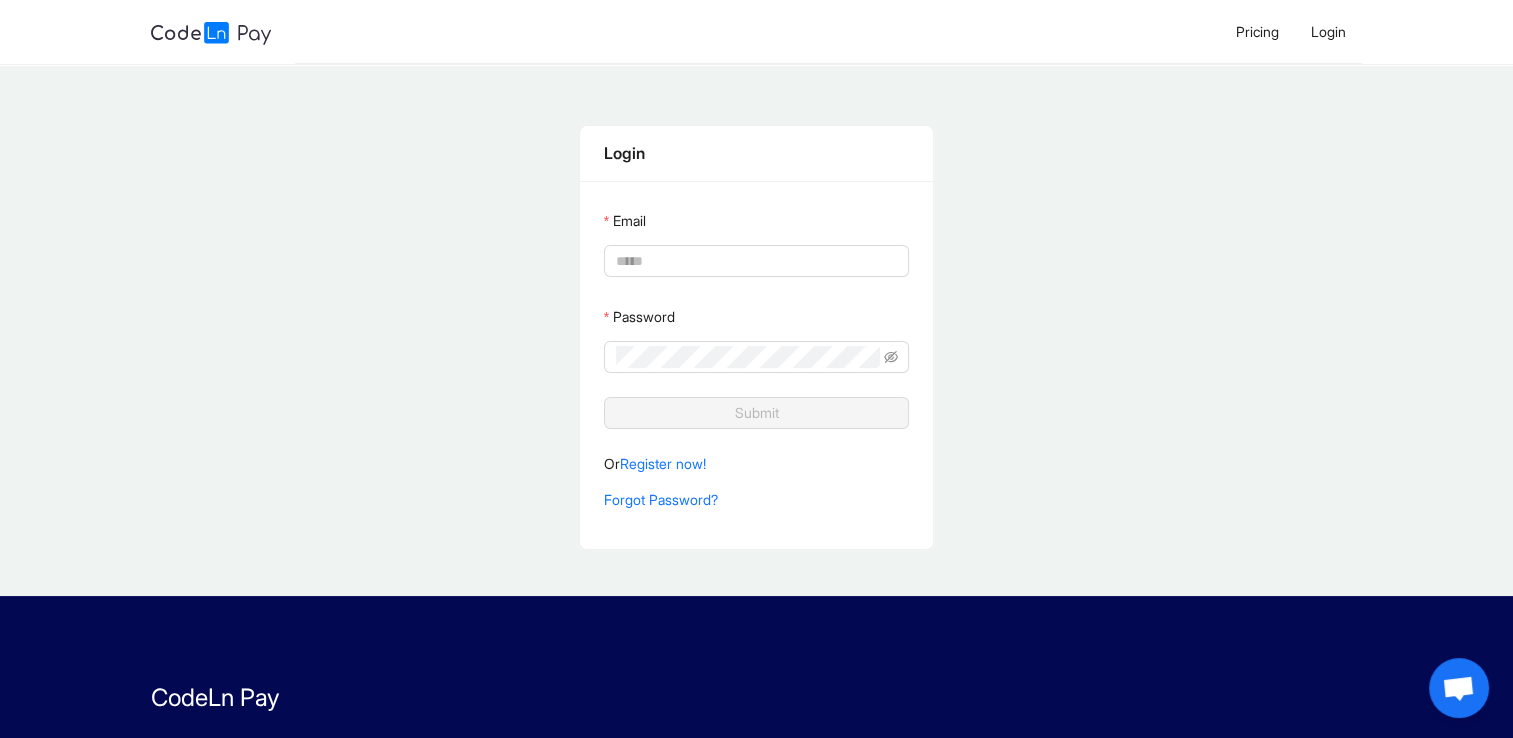 type on "**********" 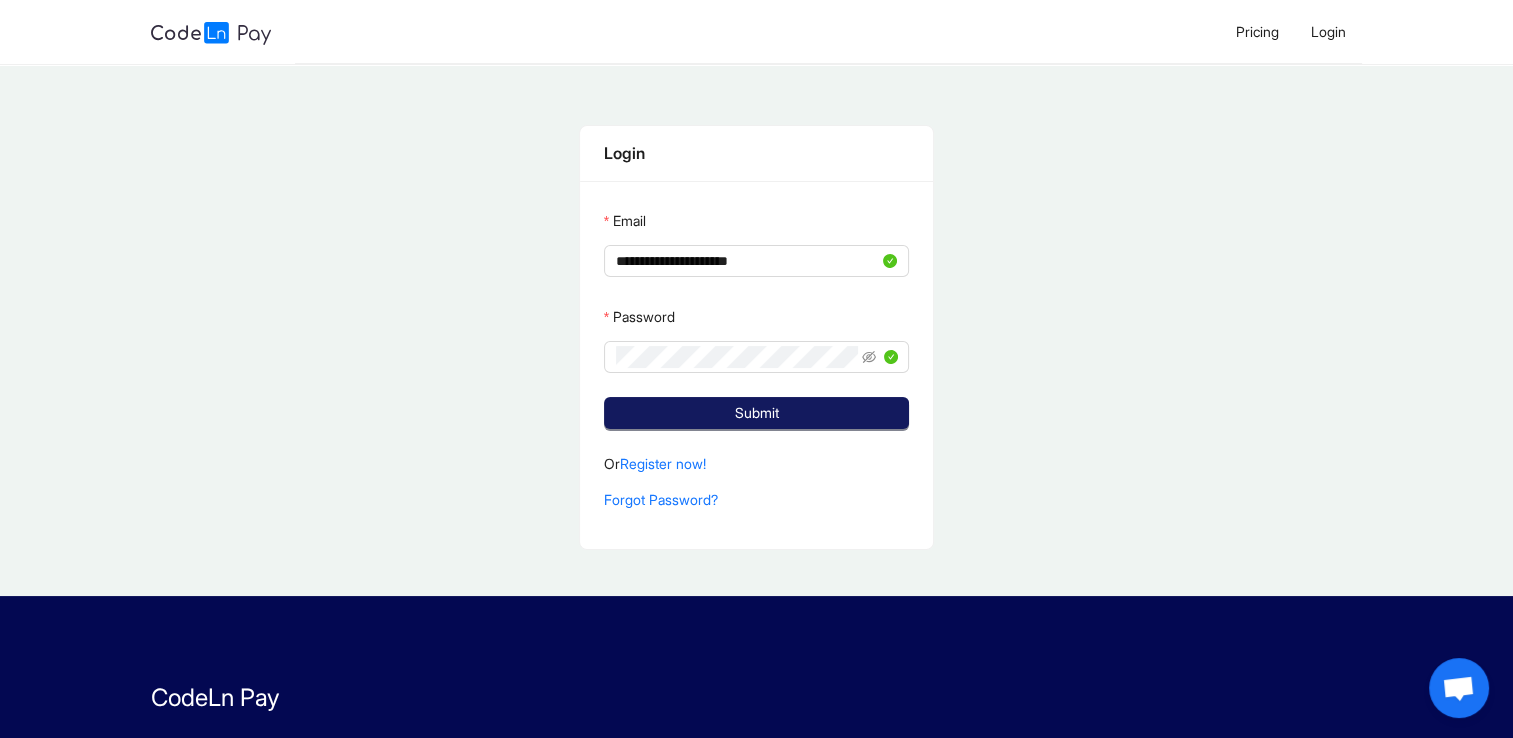 click on "Submit" 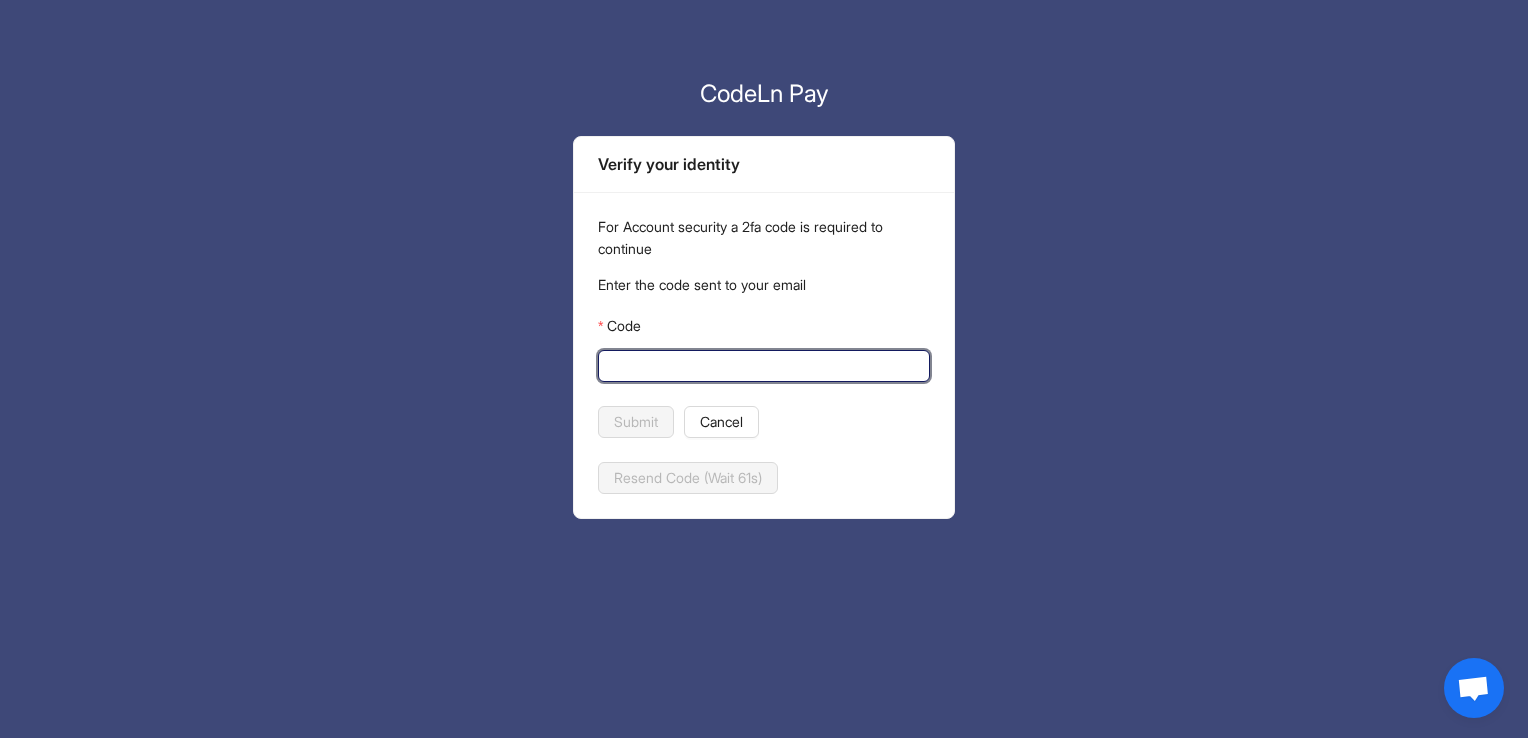 click on "Code" at bounding box center (762, 366) 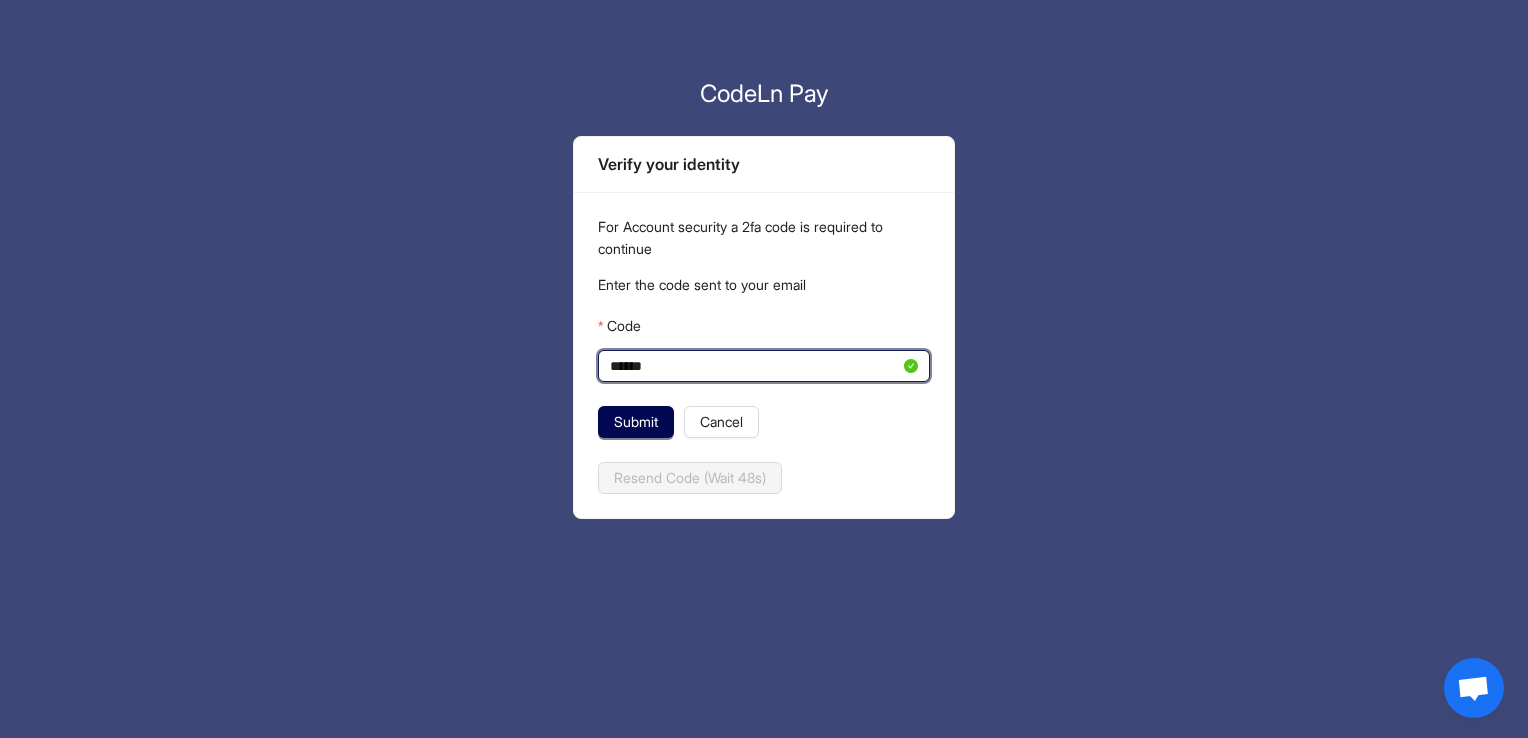 type on "******" 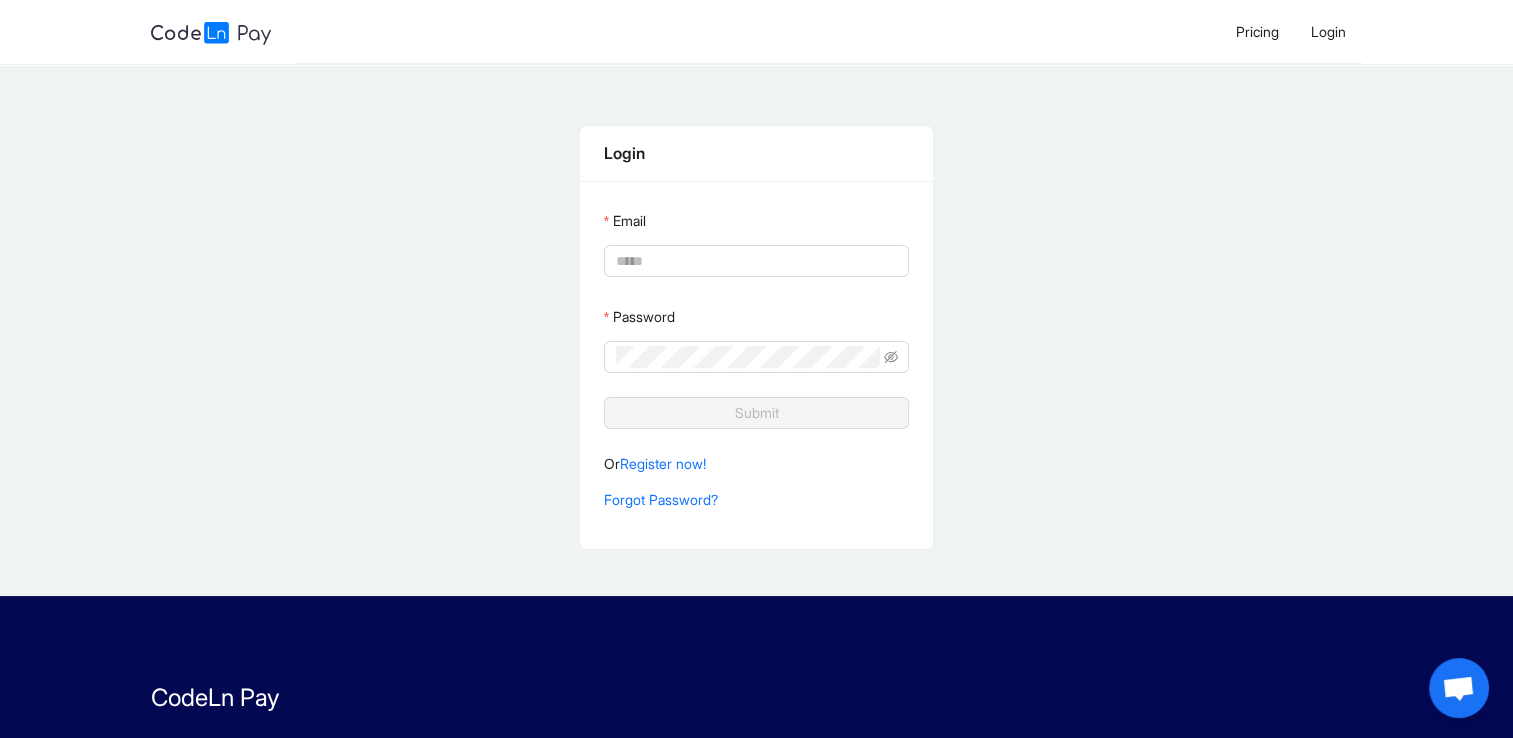 type on "**********" 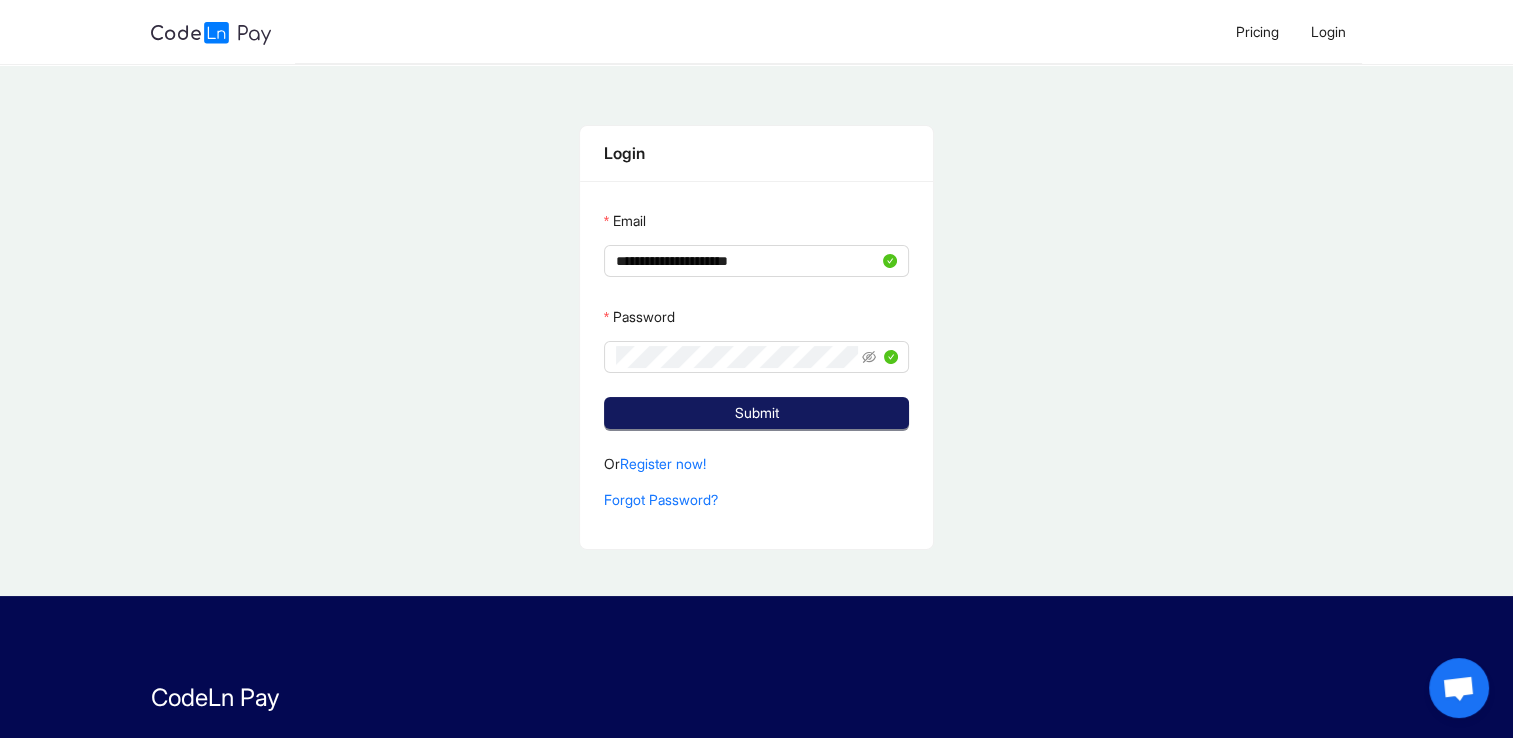 click on "Submit" 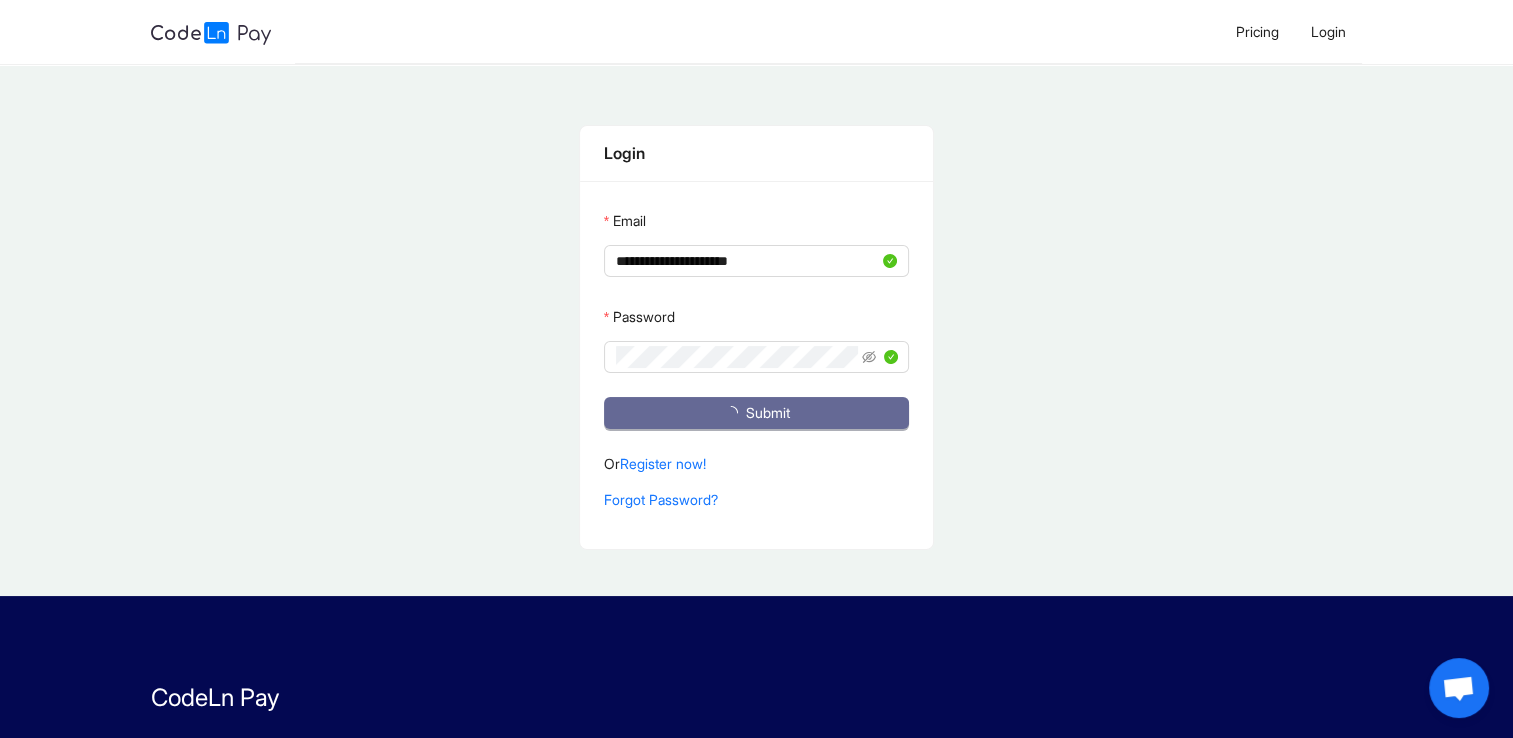 click at bounding box center [735, 413] 